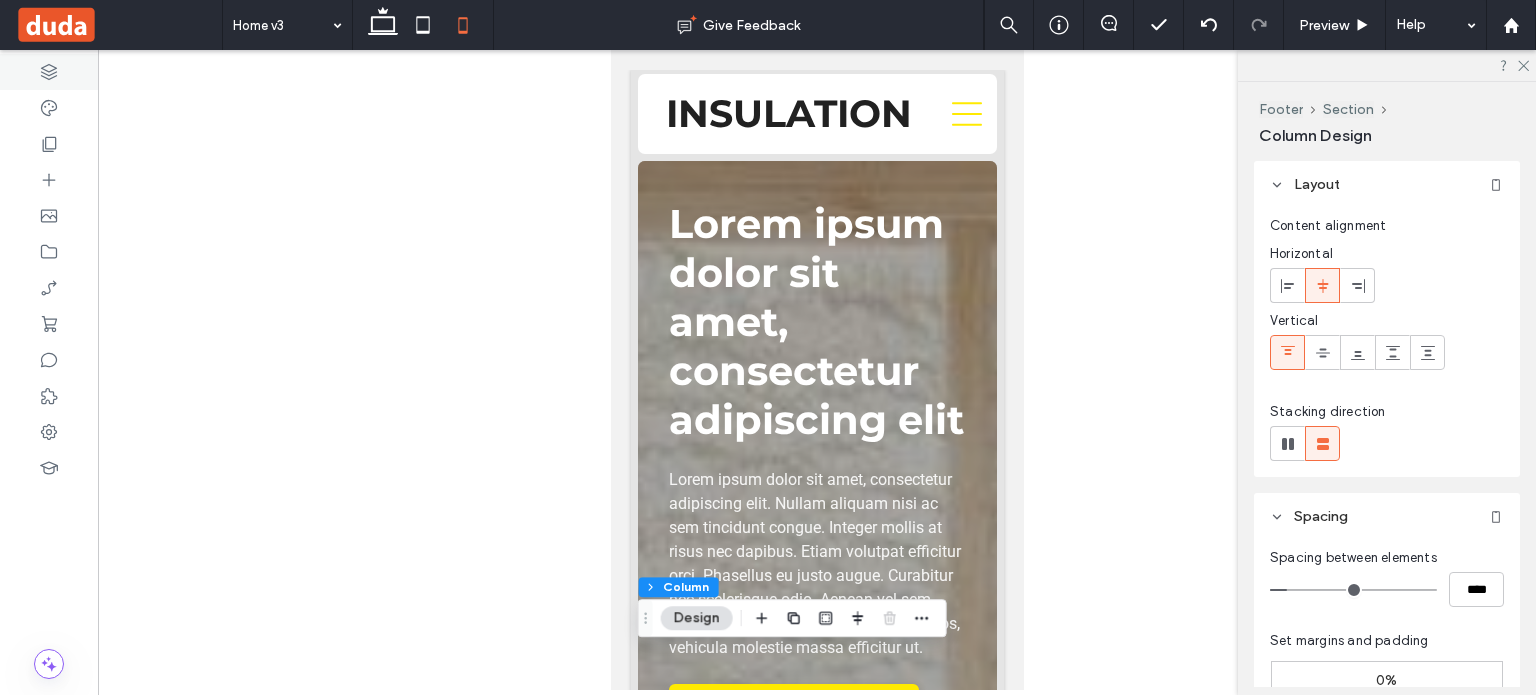 scroll, scrollTop: 0, scrollLeft: 0, axis: both 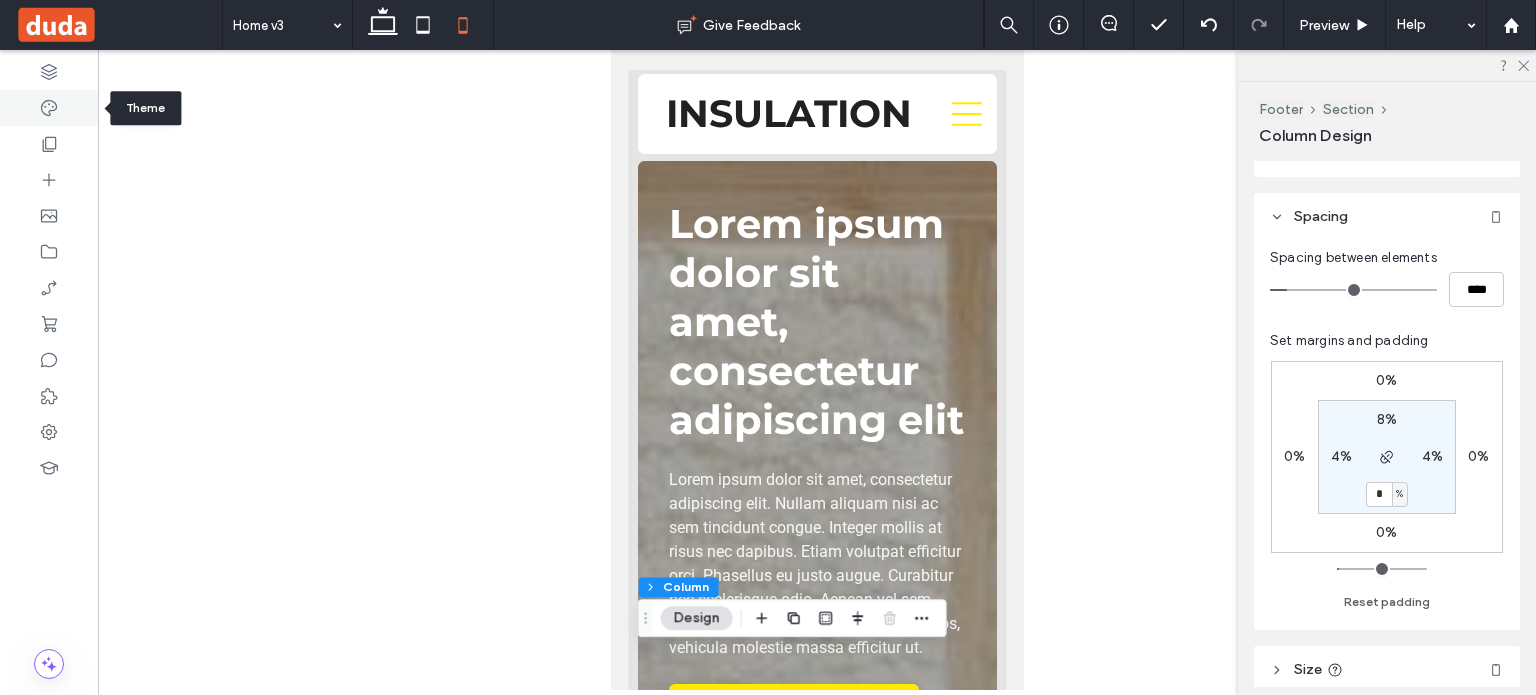 click at bounding box center (49, 108) 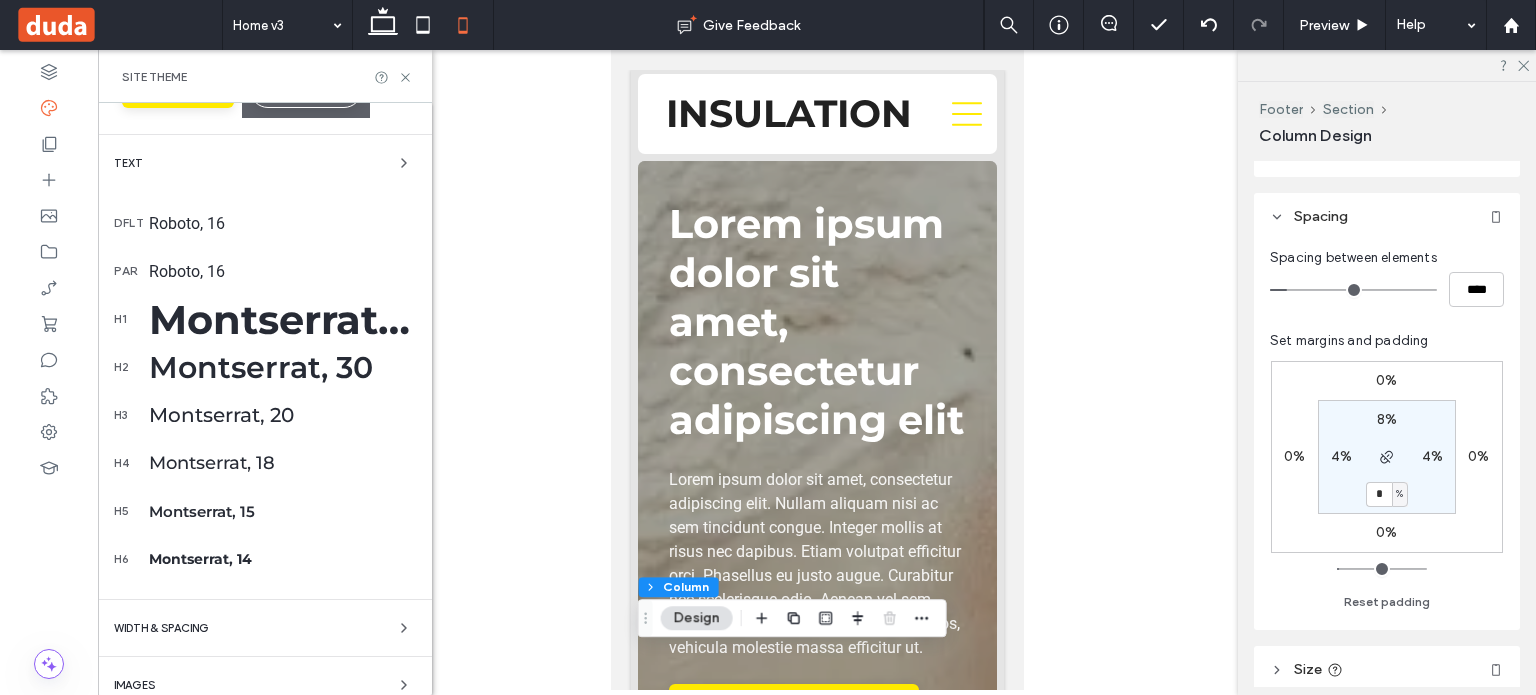 scroll, scrollTop: 457, scrollLeft: 0, axis: vertical 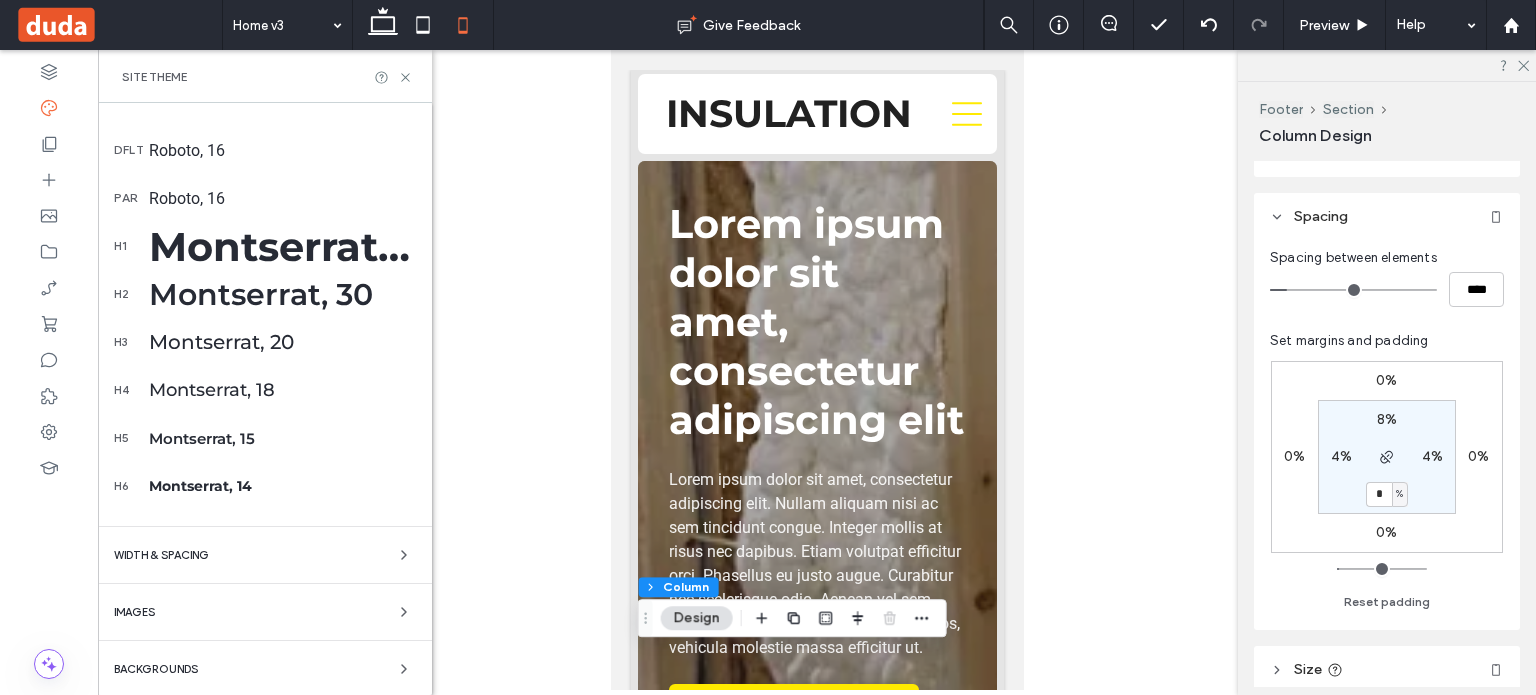 click on "Backgrounds" at bounding box center (265, 669) 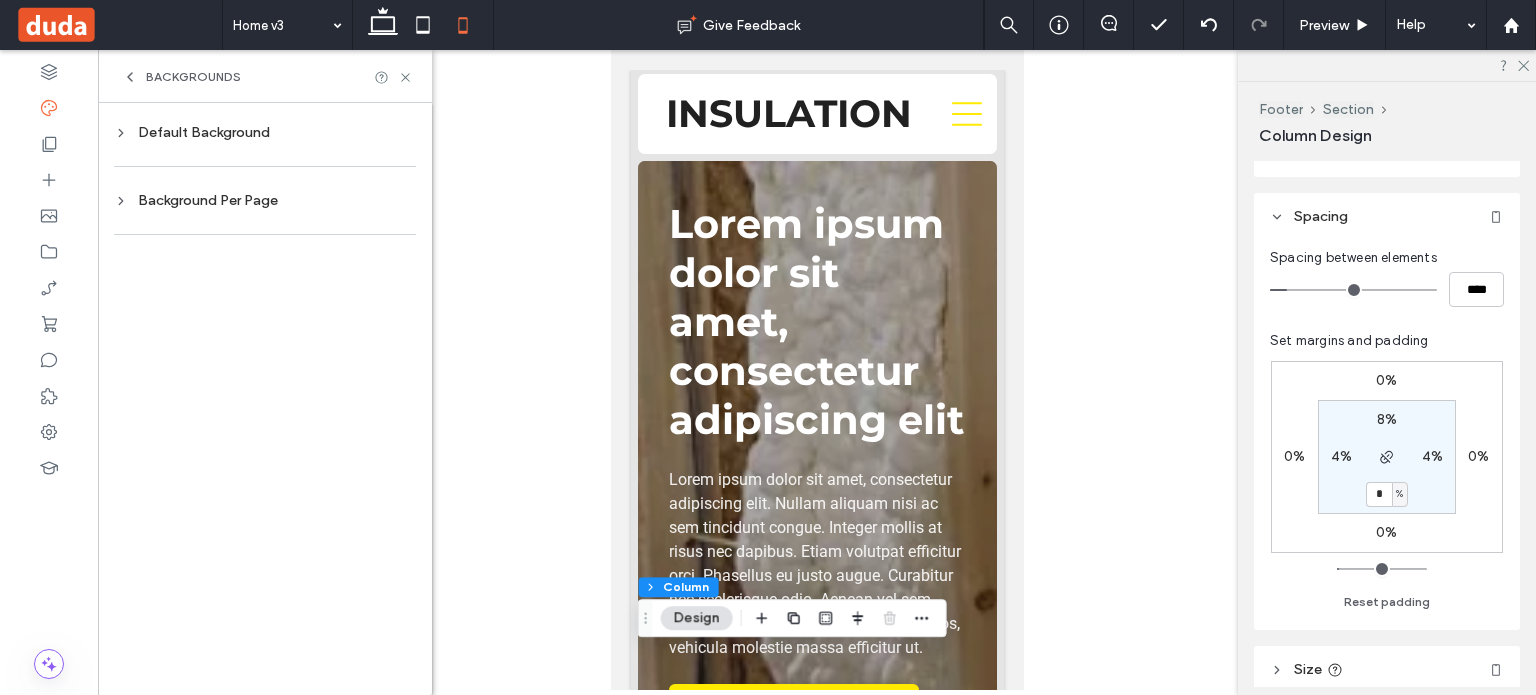 scroll, scrollTop: 0, scrollLeft: 0, axis: both 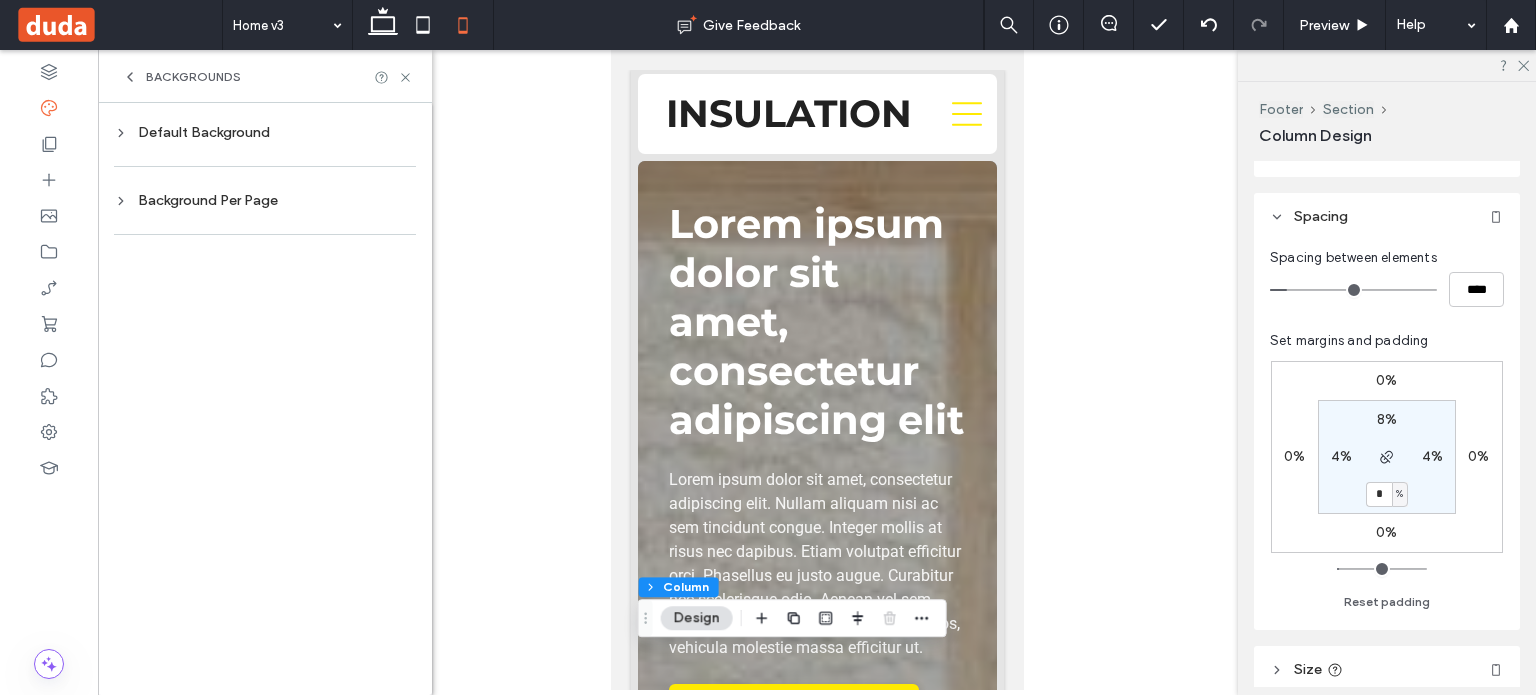click on "Default Background" at bounding box center (265, 132) 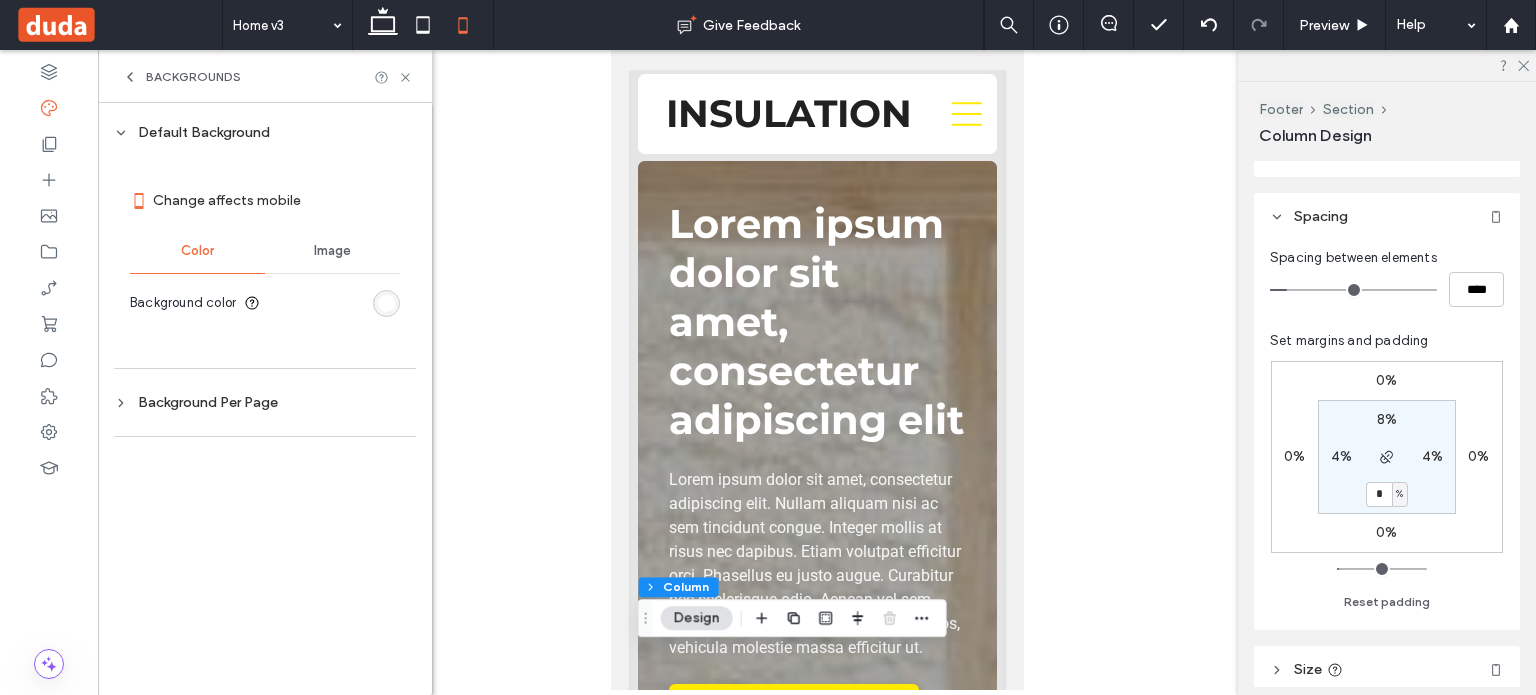 click on "Image" at bounding box center (332, 251) 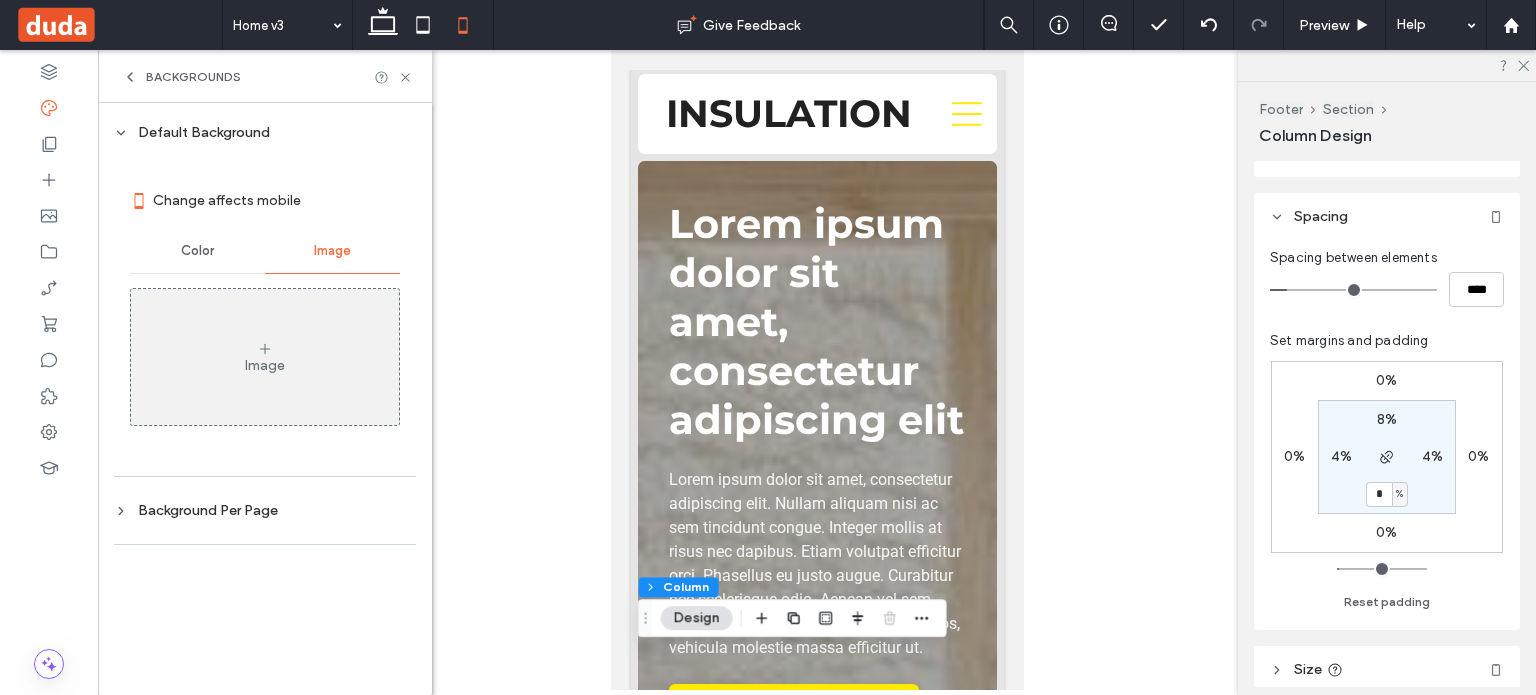 click on "Image" at bounding box center (265, 357) 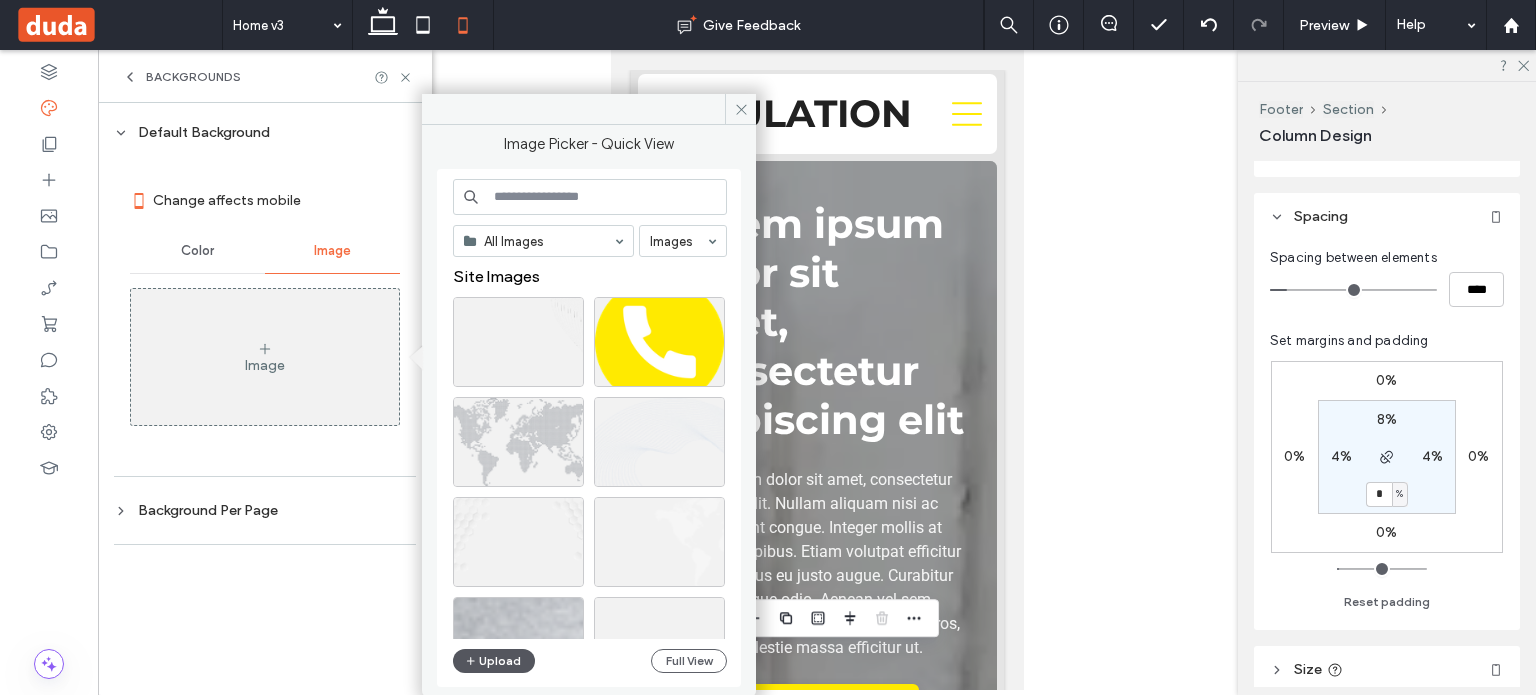 click 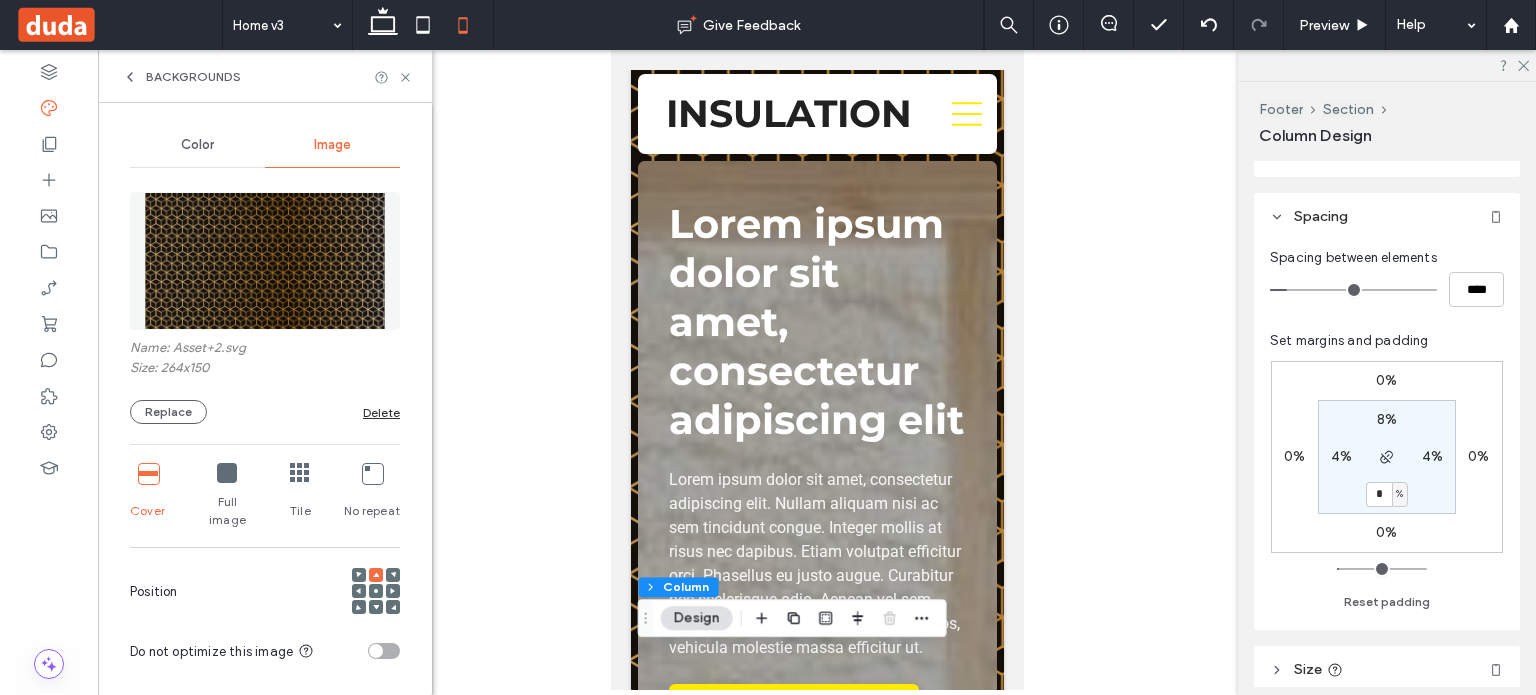 scroll, scrollTop: 212, scrollLeft: 0, axis: vertical 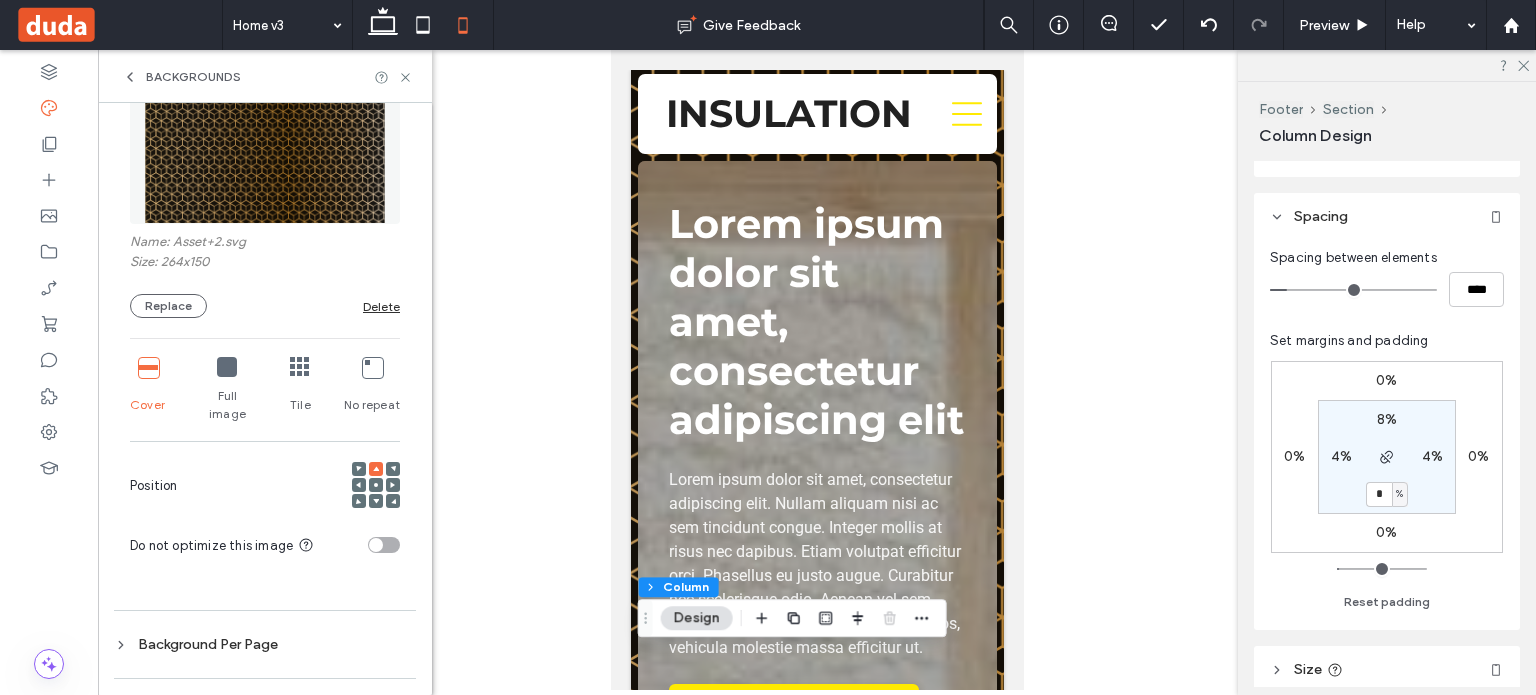 click 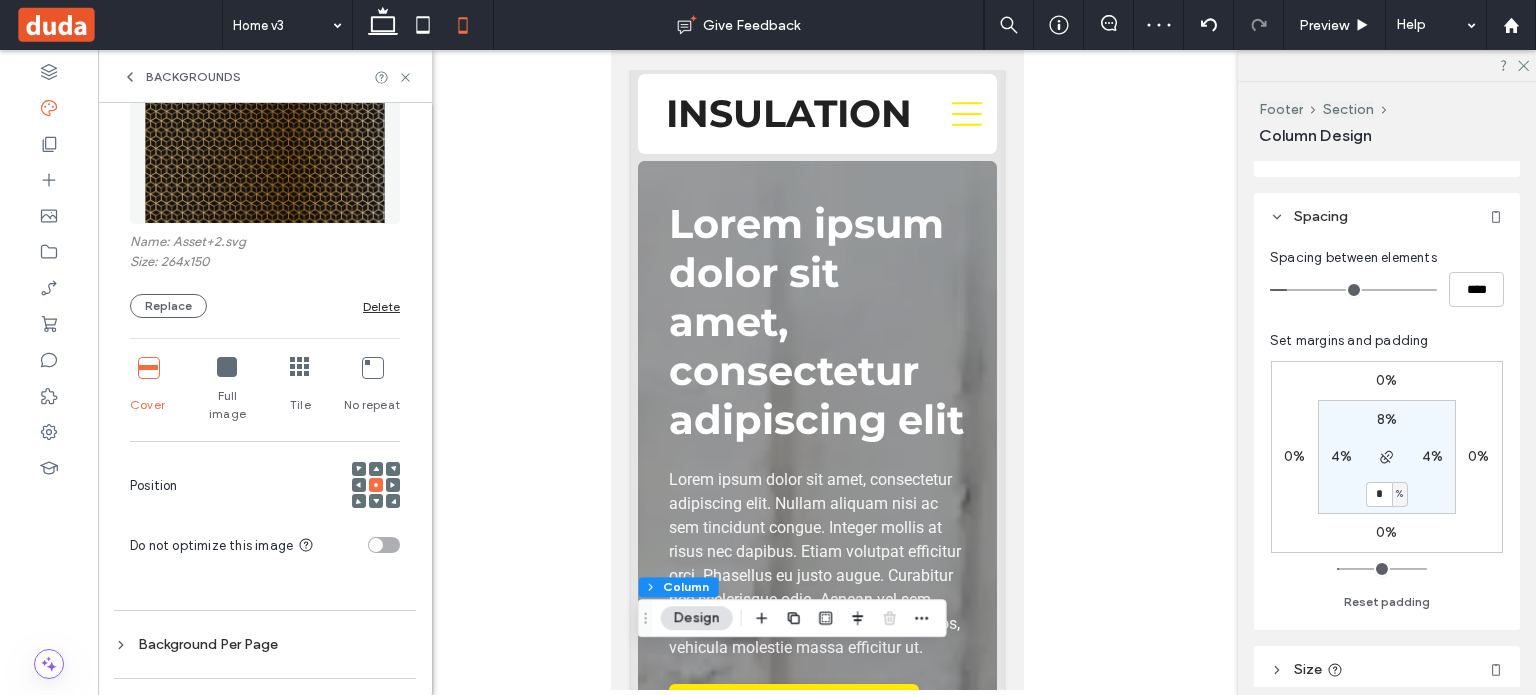 click at bounding box center [148, 367] 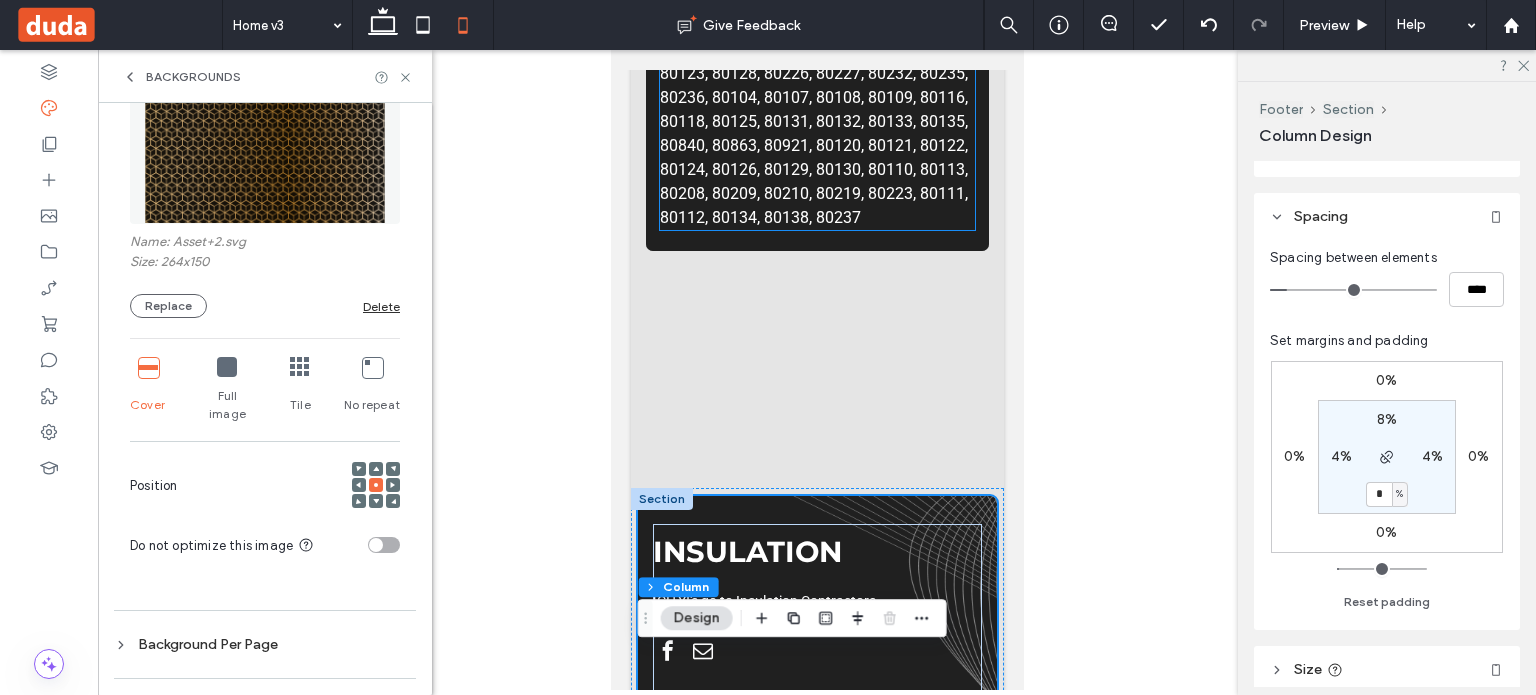 scroll, scrollTop: 9200, scrollLeft: 0, axis: vertical 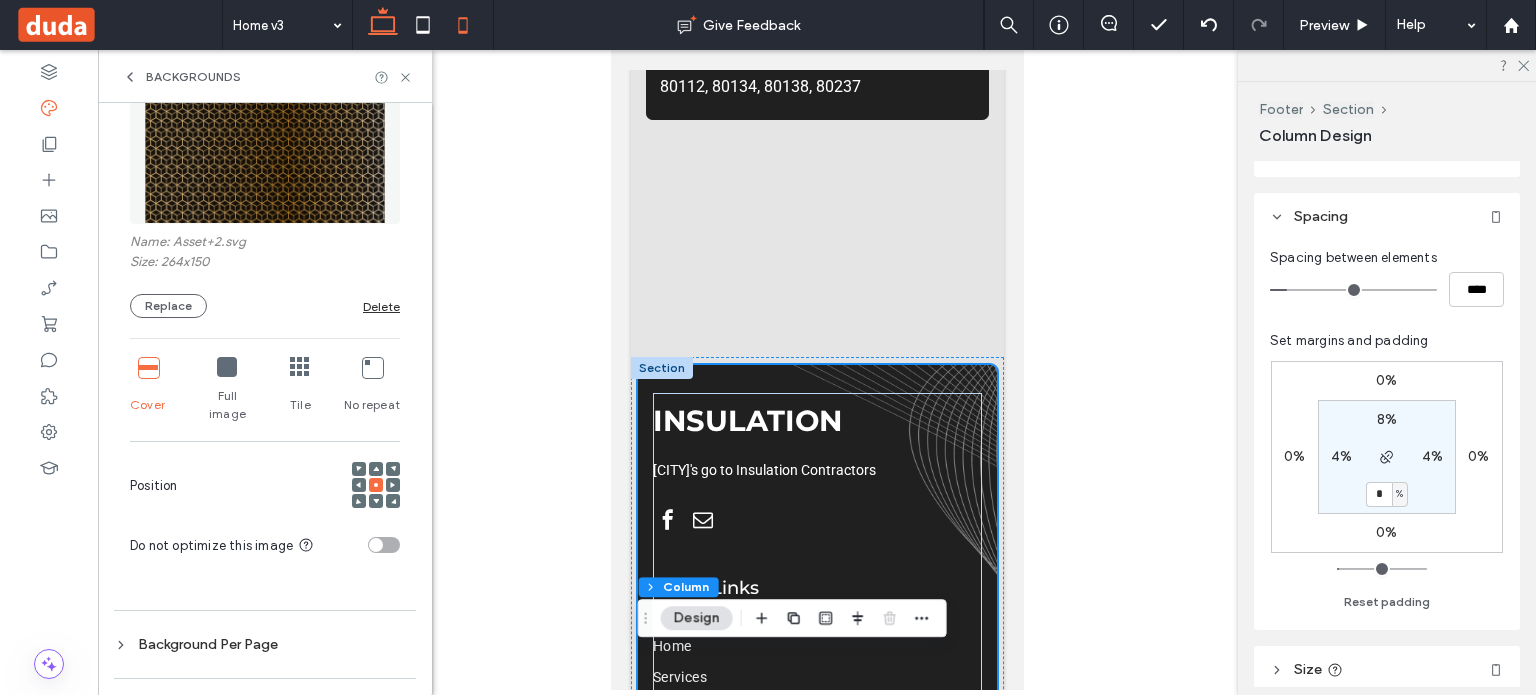 click 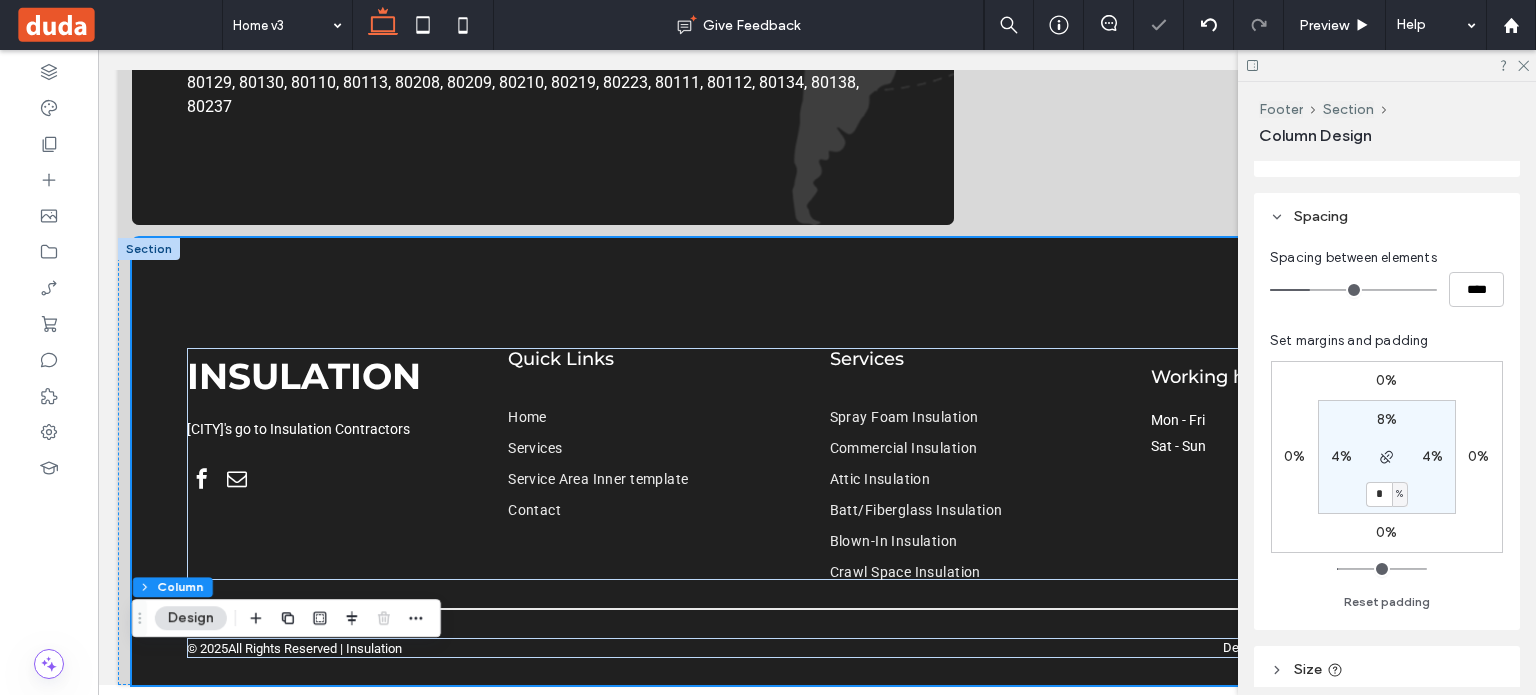 type on "**" 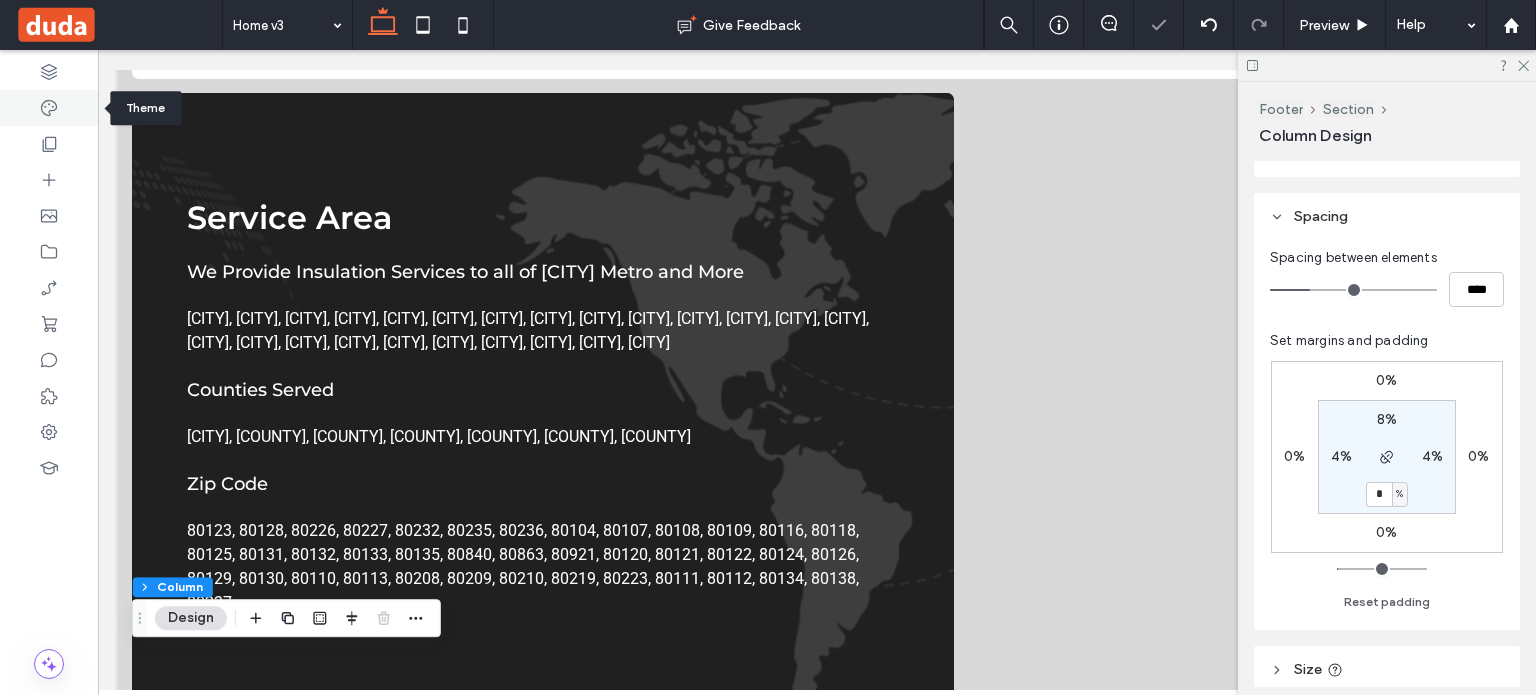 click at bounding box center (49, 108) 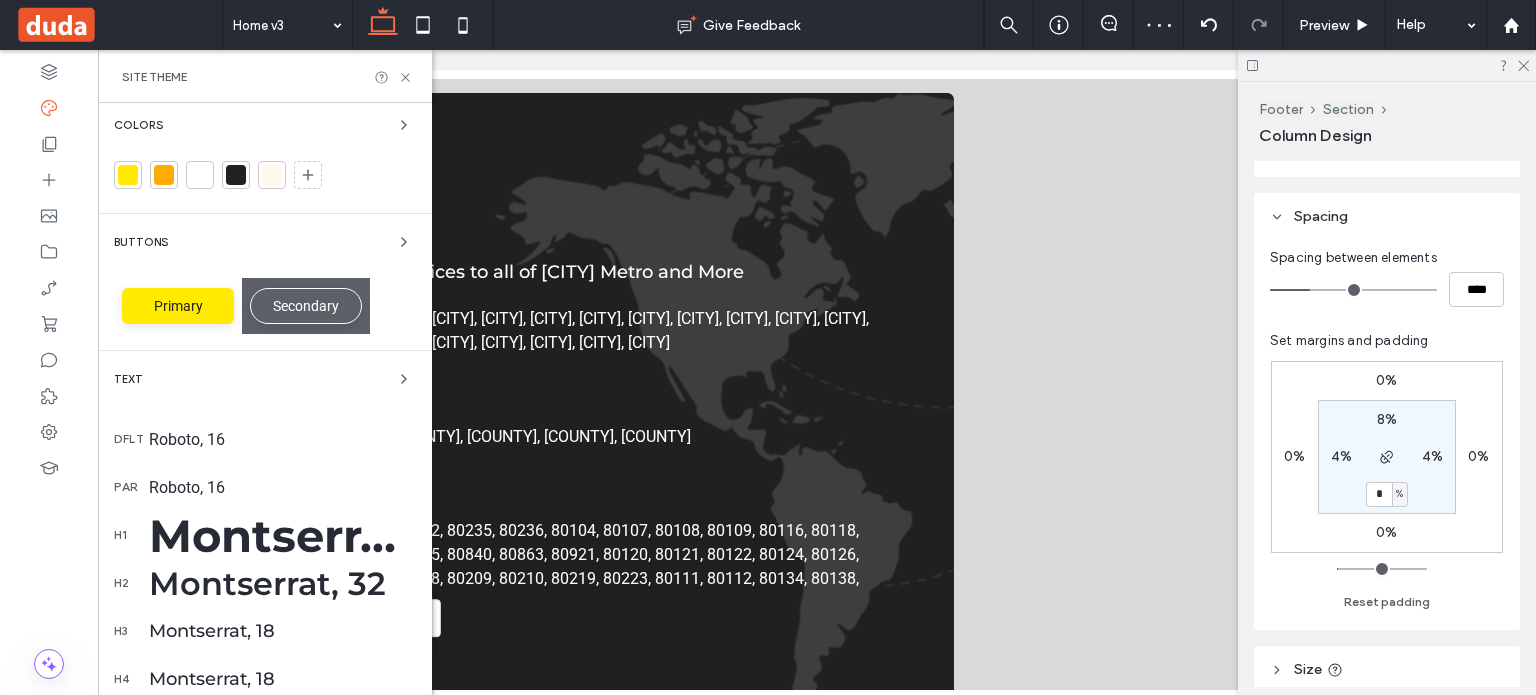 scroll, scrollTop: 457, scrollLeft: 0, axis: vertical 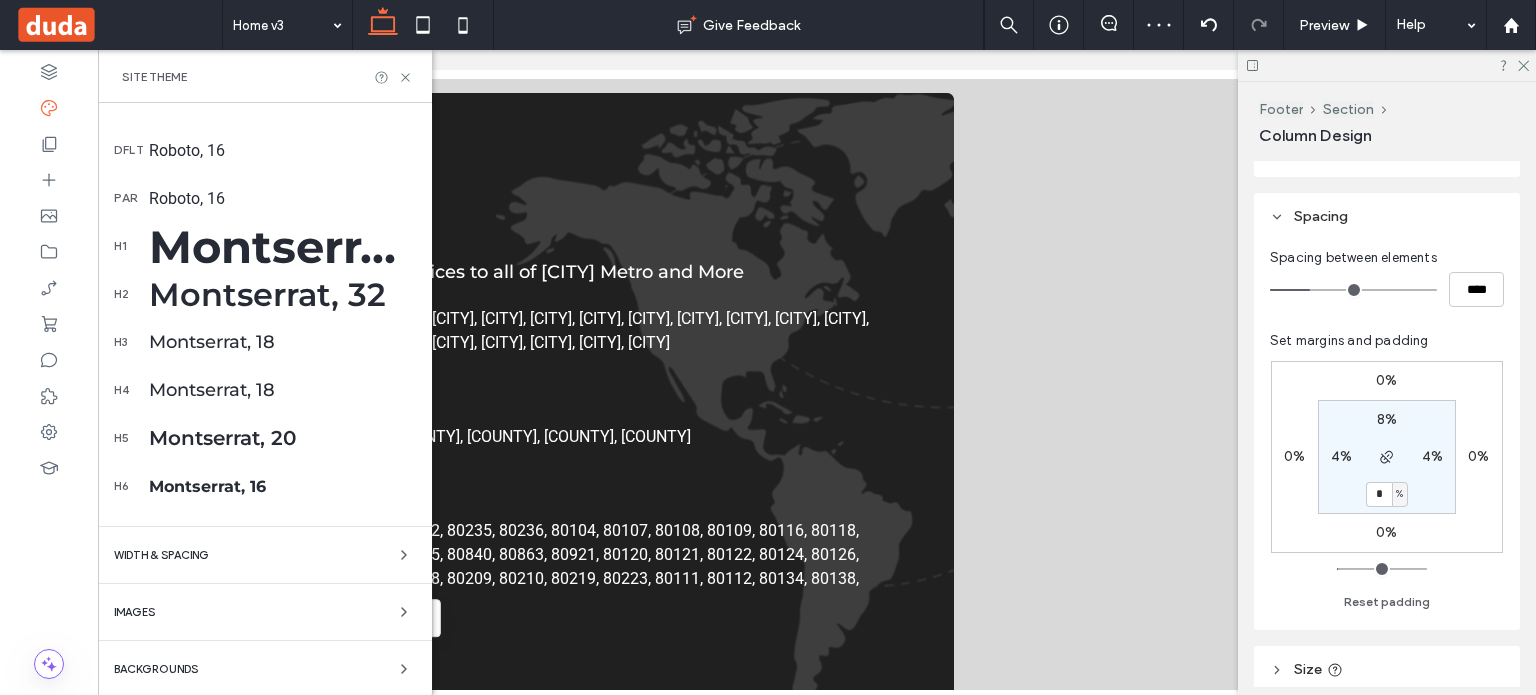 click on "Backgrounds" at bounding box center [265, 669] 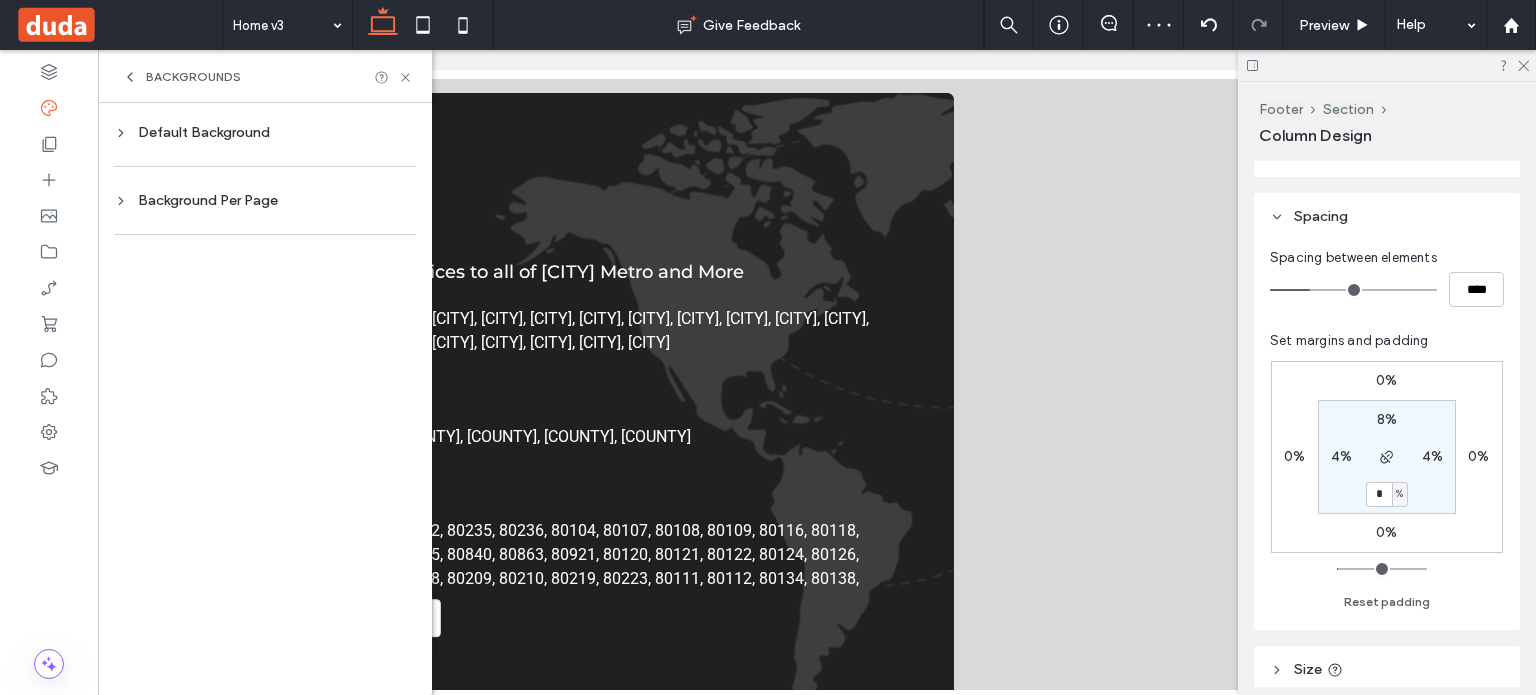 scroll, scrollTop: 0, scrollLeft: 0, axis: both 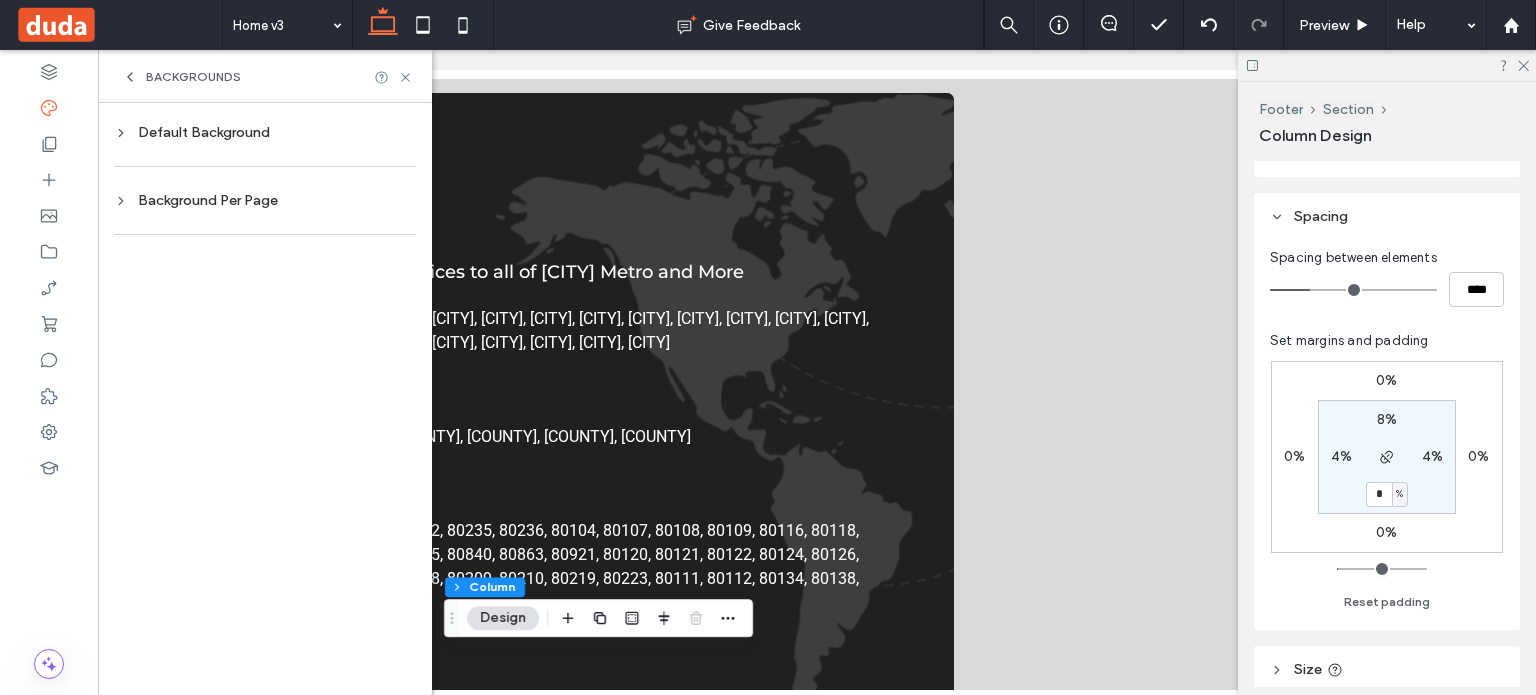 click at bounding box center [265, 166] 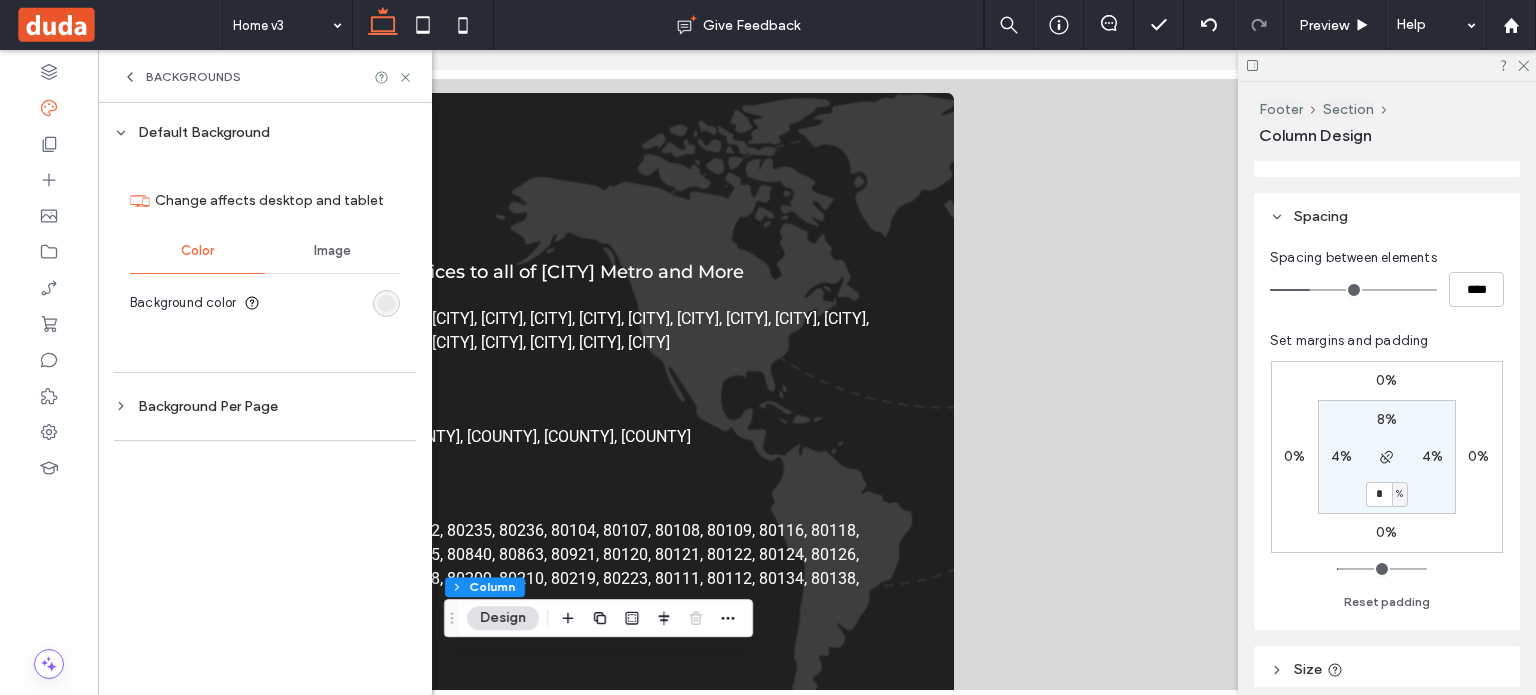 scroll, scrollTop: 0, scrollLeft: 0, axis: both 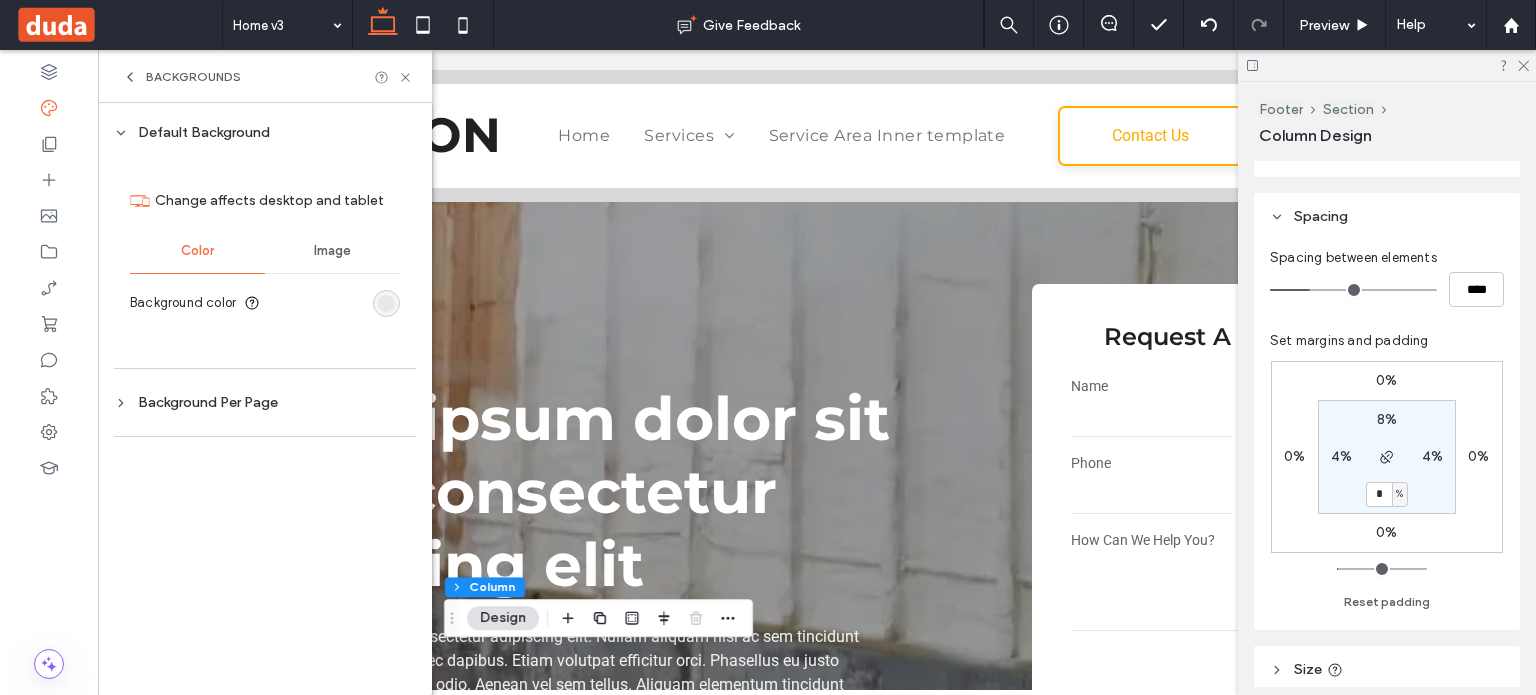click on "Image" at bounding box center (332, 251) 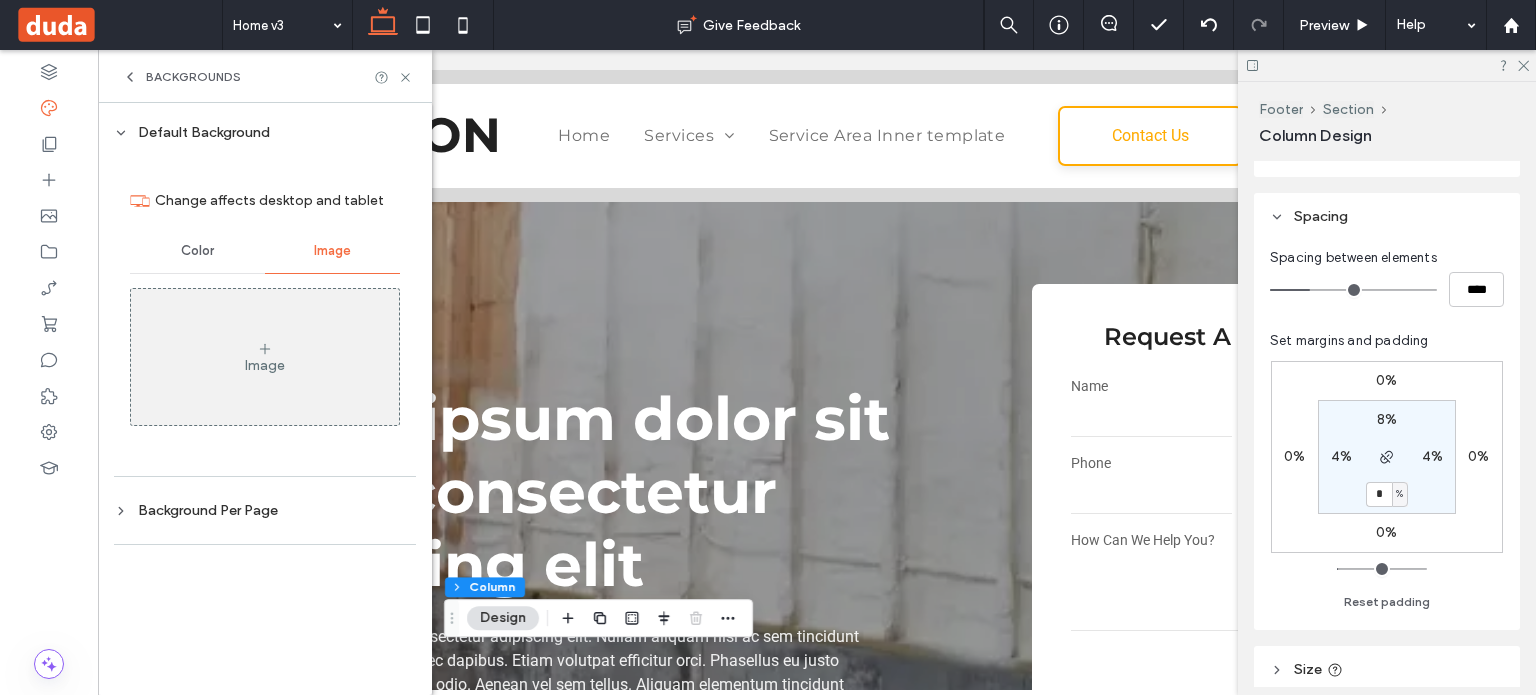 click on "Image" at bounding box center (265, 357) 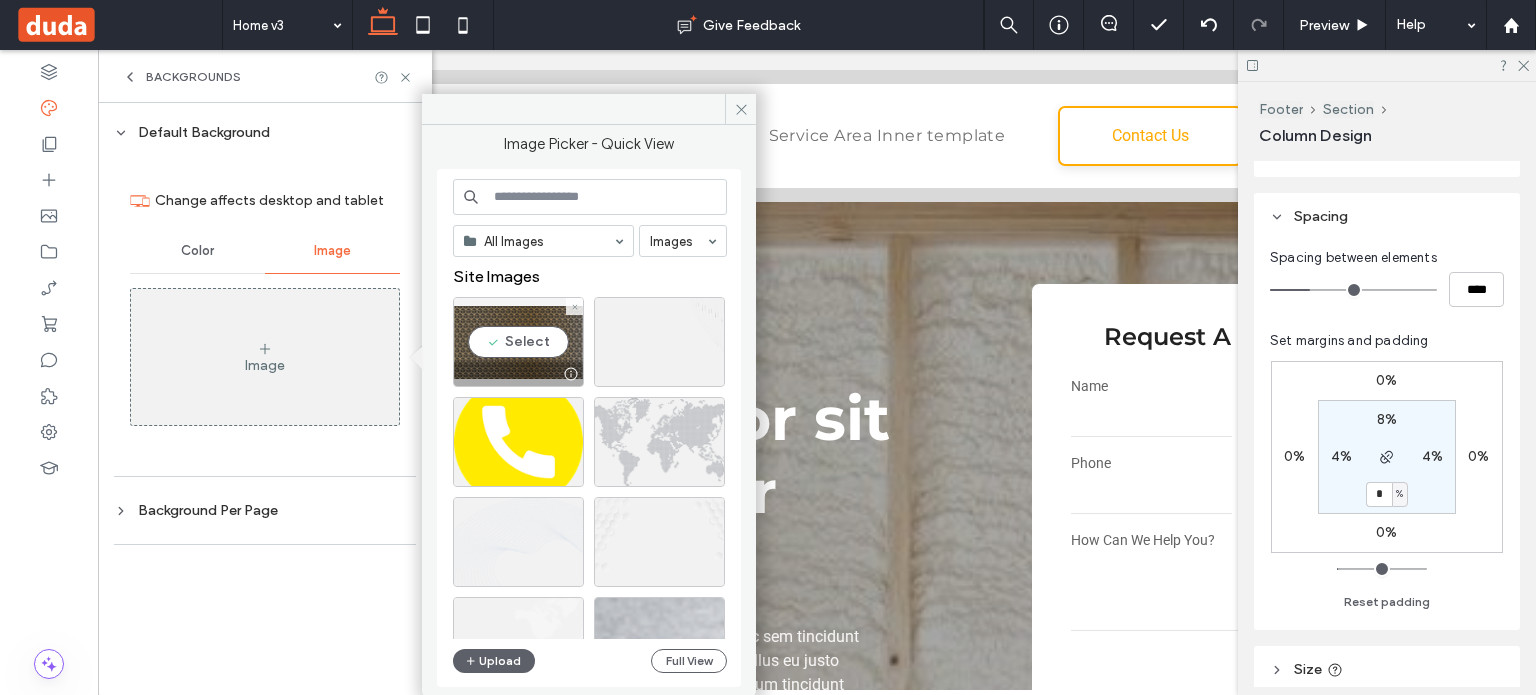 click on "Select" at bounding box center (518, 342) 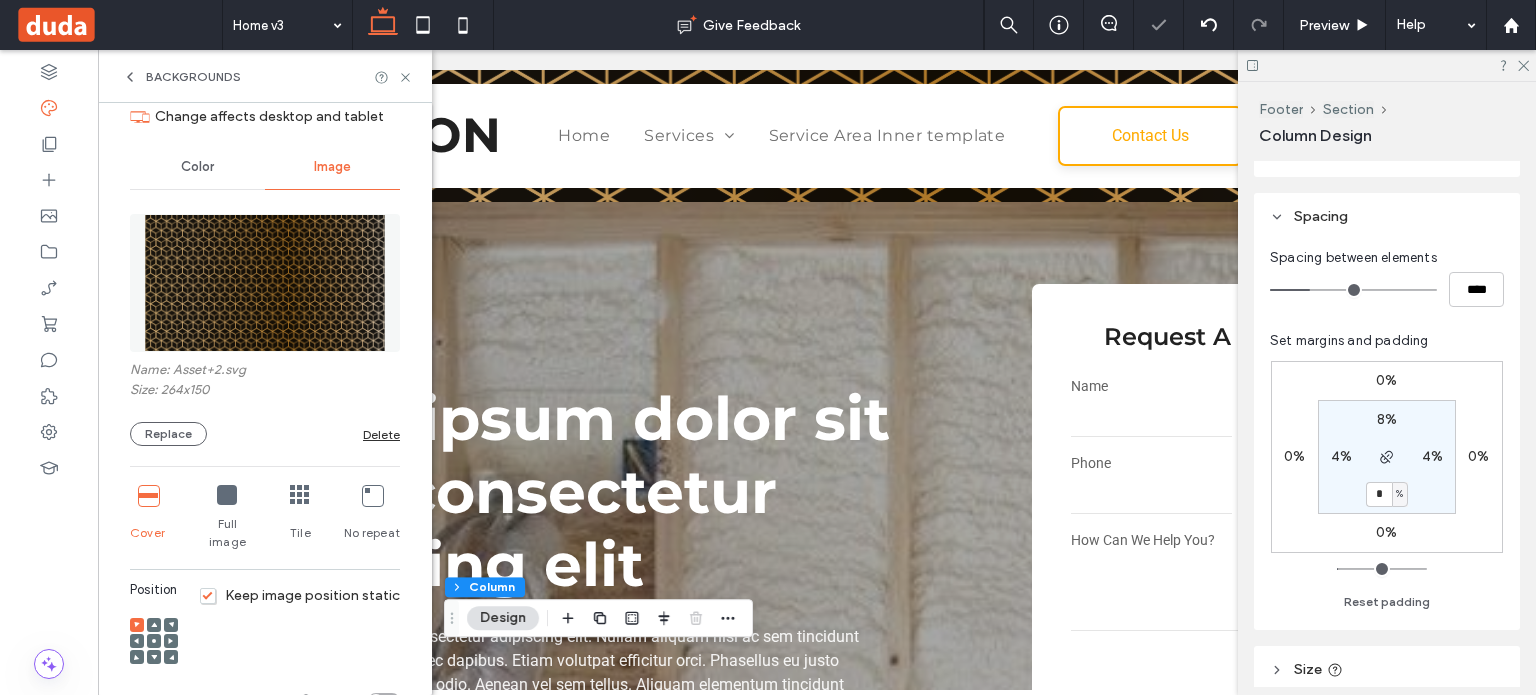 scroll, scrollTop: 240, scrollLeft: 0, axis: vertical 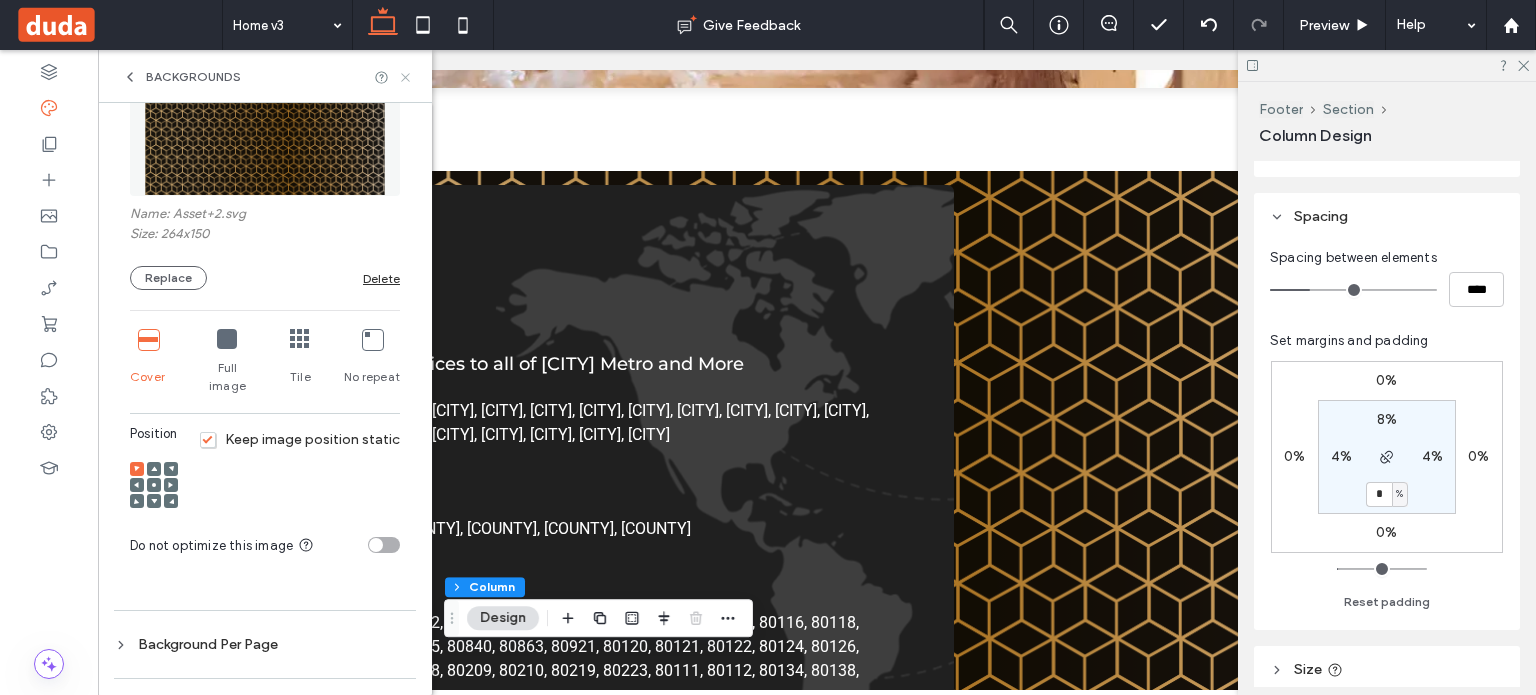 click 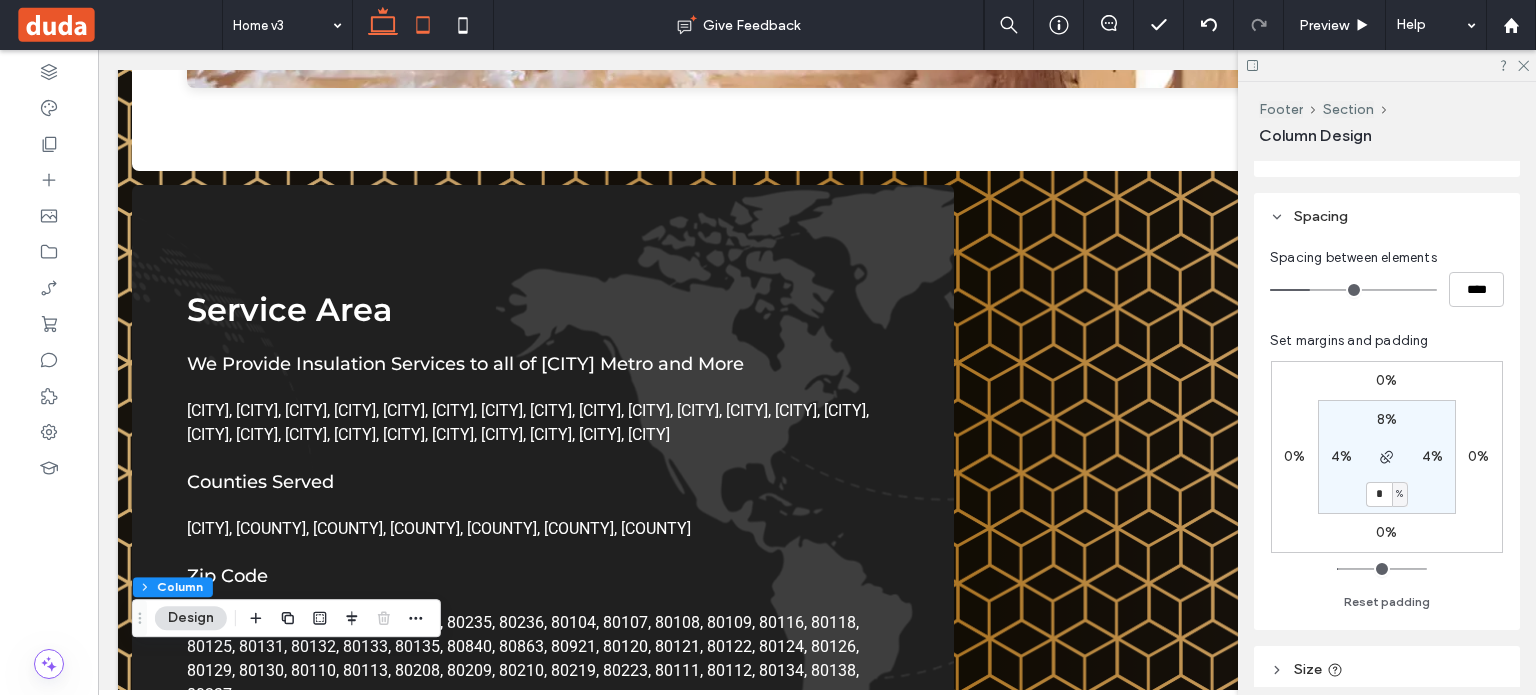 click 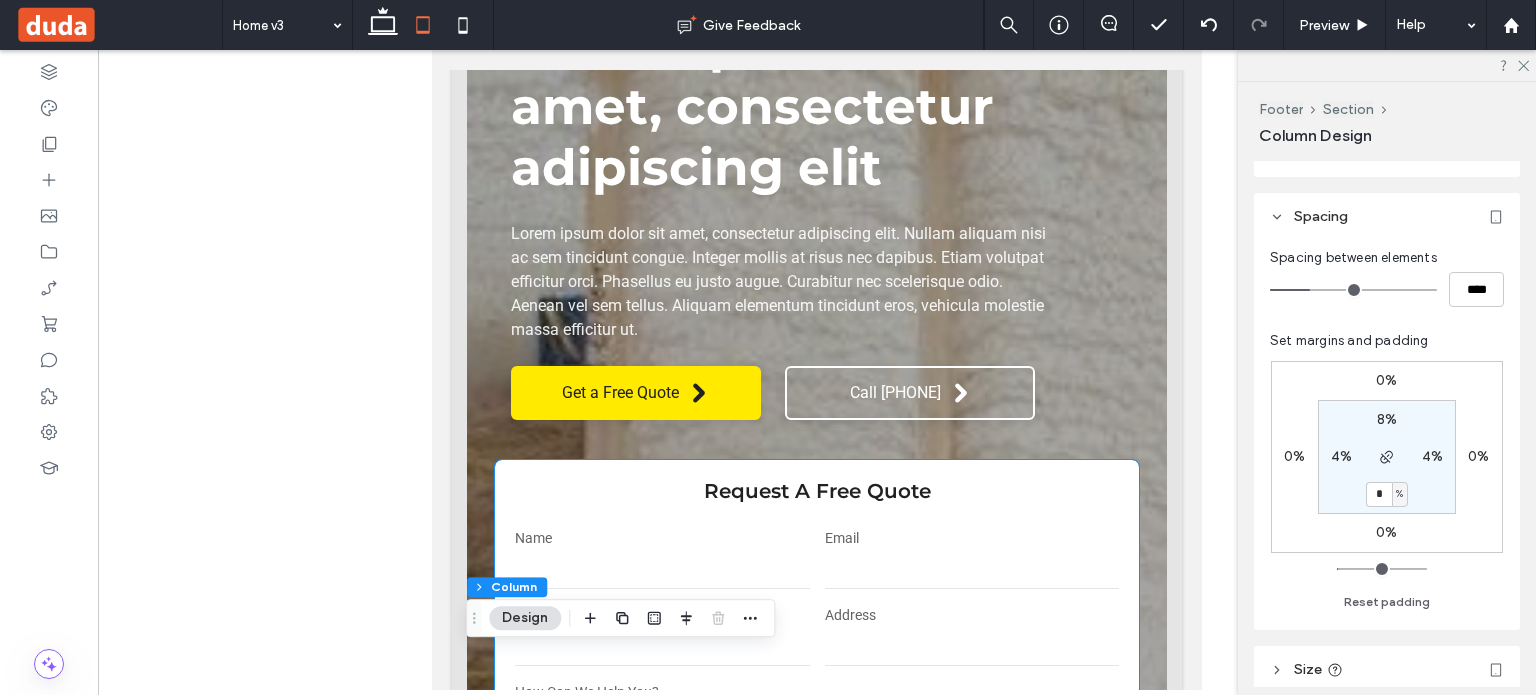 scroll, scrollTop: 0, scrollLeft: 0, axis: both 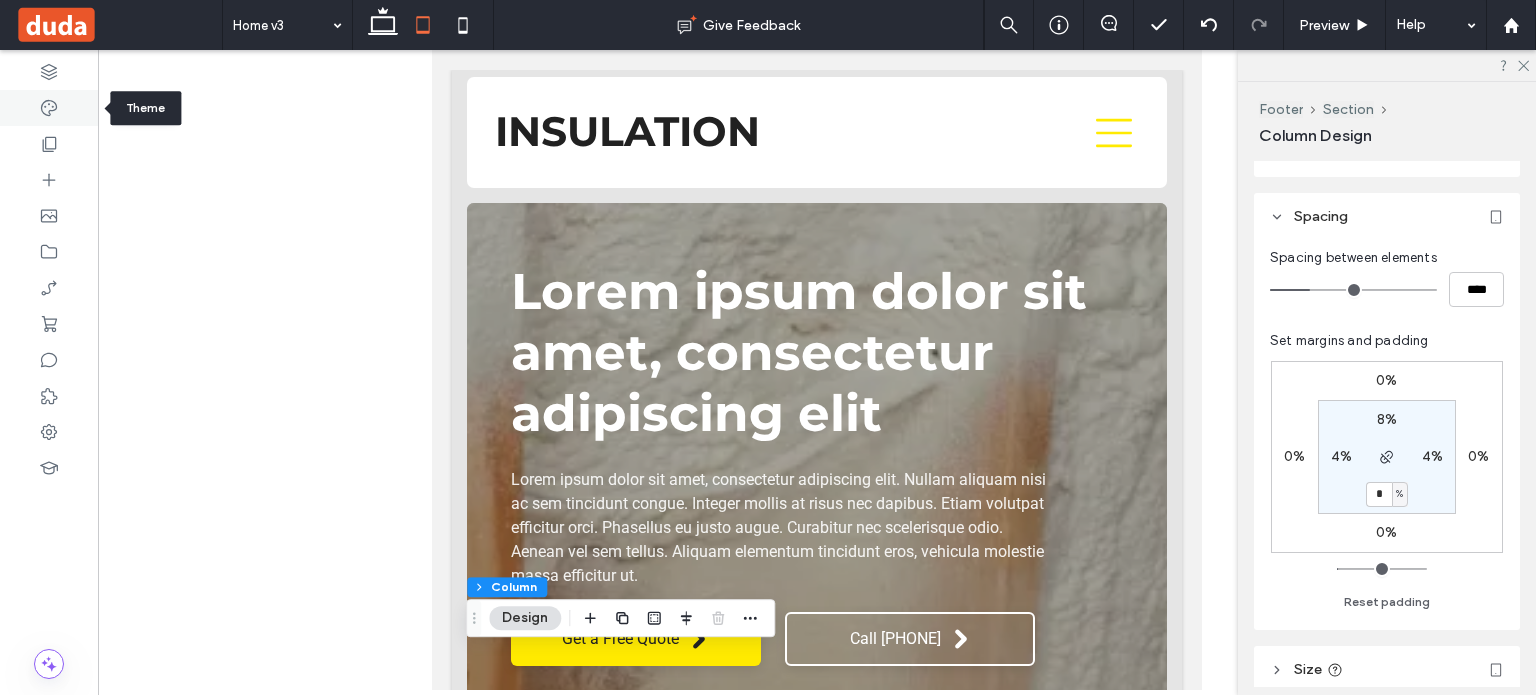 click 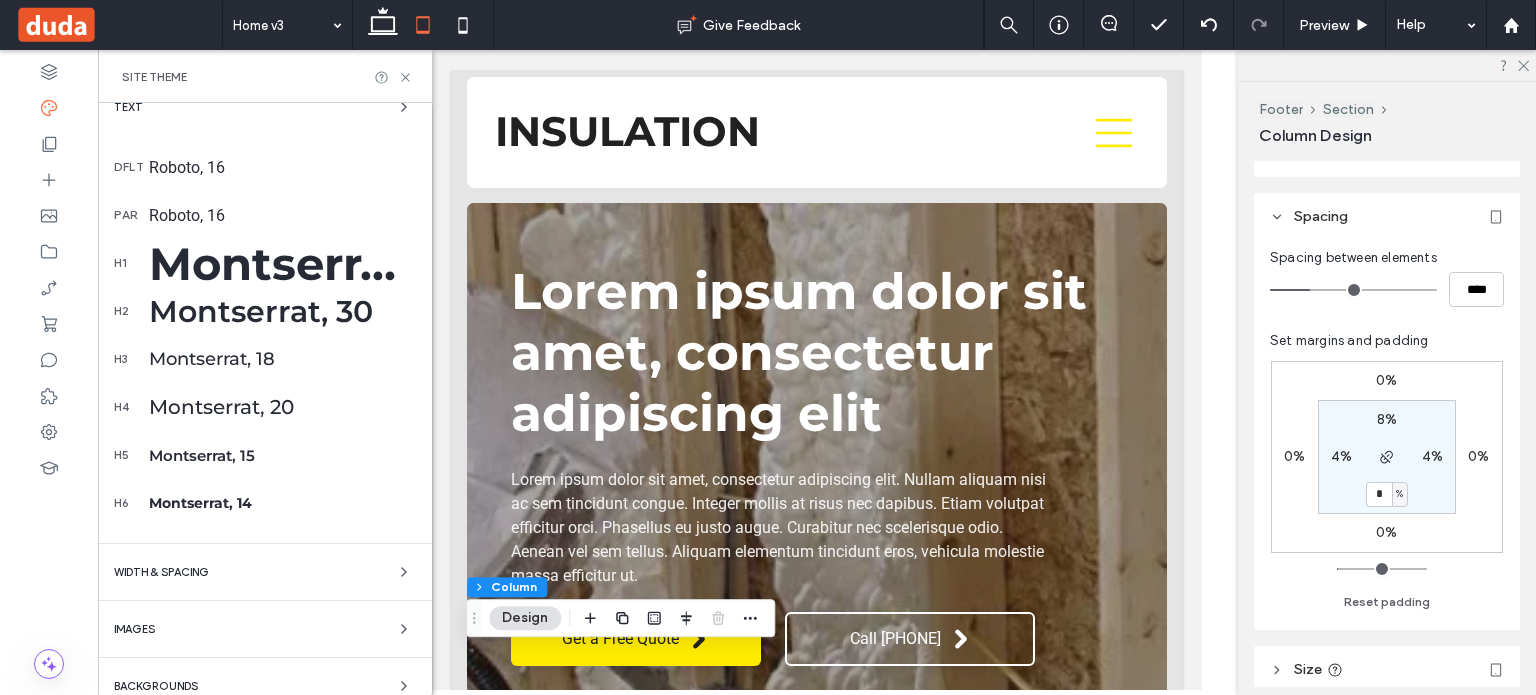 scroll, scrollTop: 457, scrollLeft: 0, axis: vertical 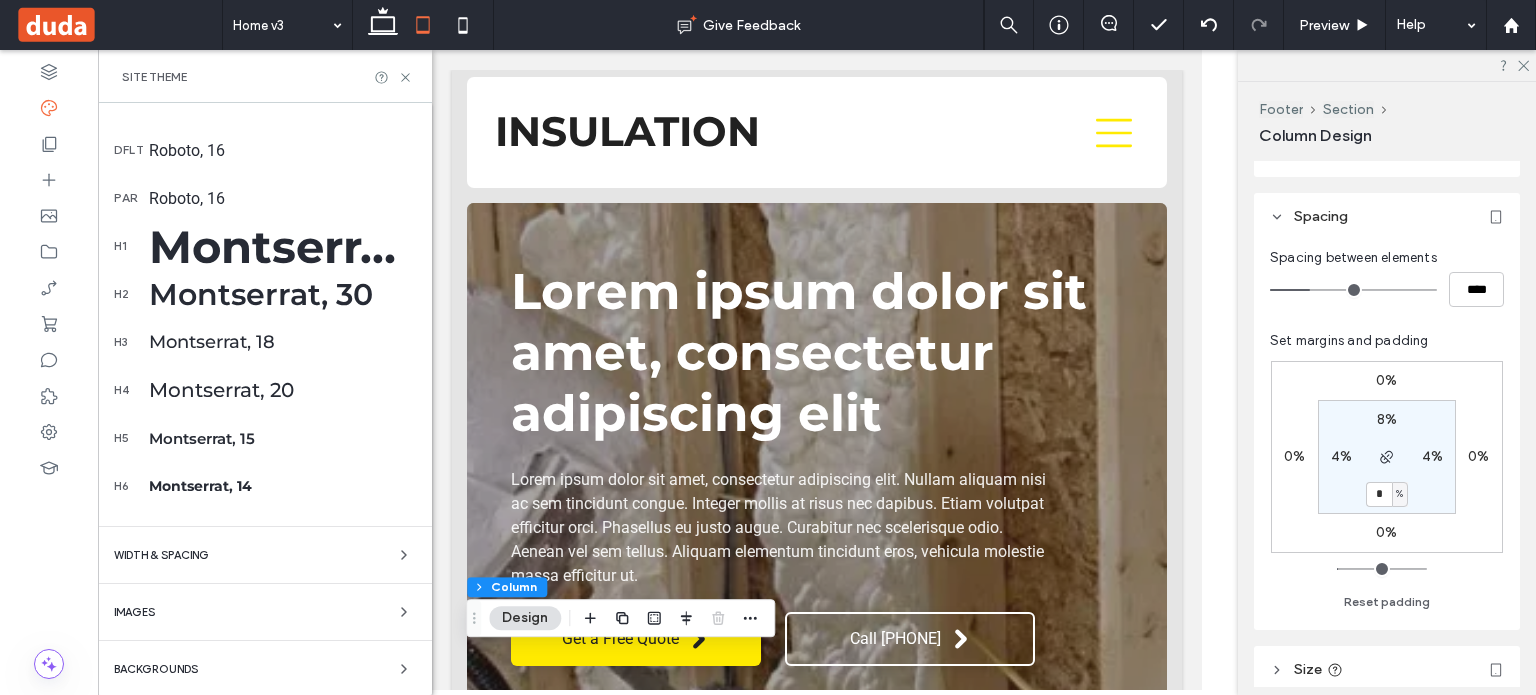 click on "Backgrounds" at bounding box center (265, 669) 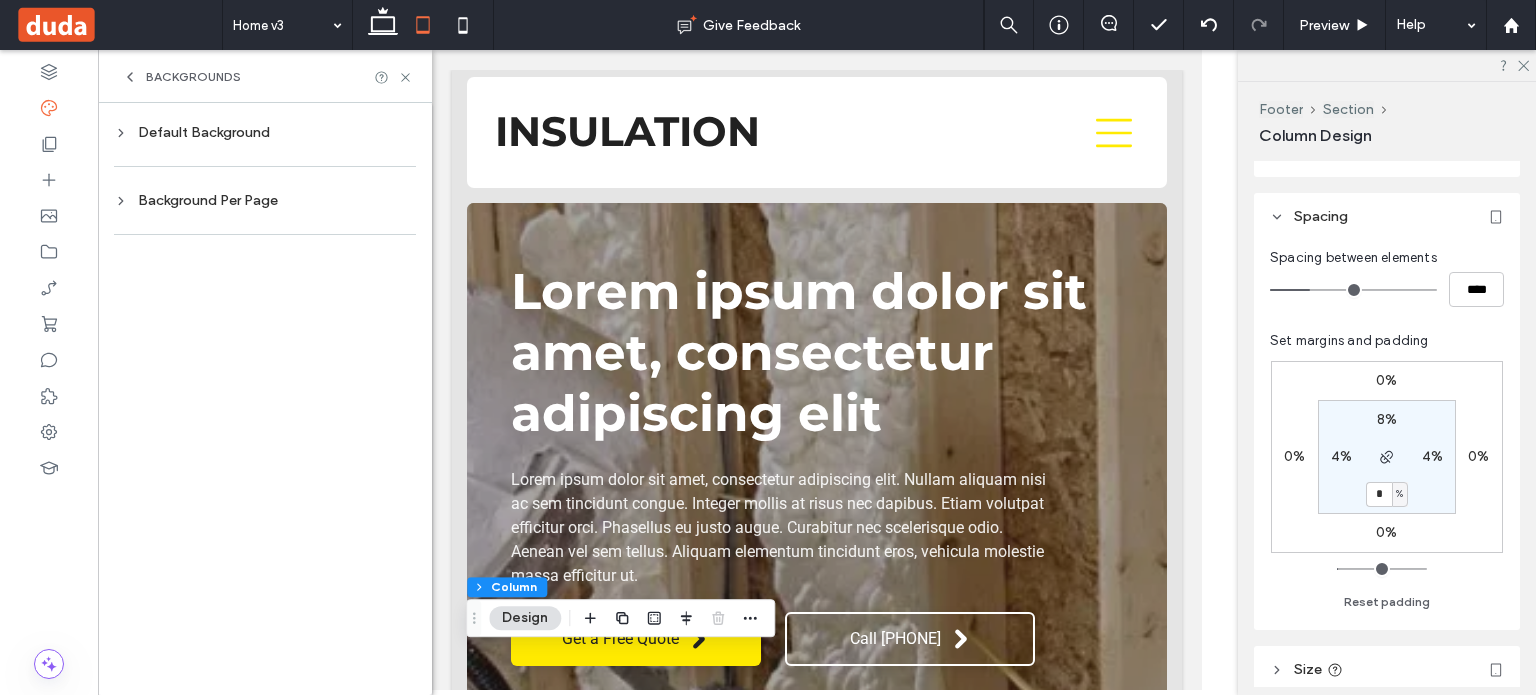 scroll, scrollTop: 0, scrollLeft: 0, axis: both 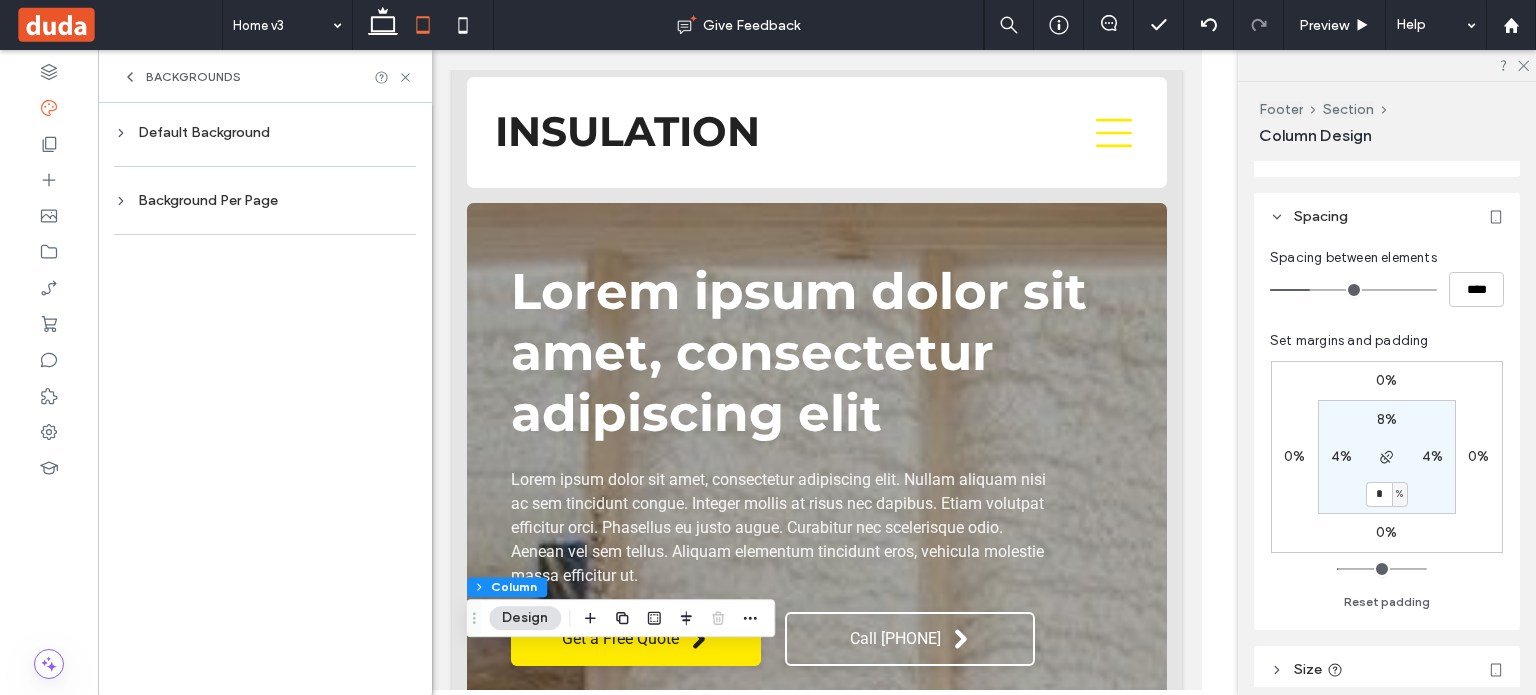 click on "Default Background" at bounding box center (265, 132) 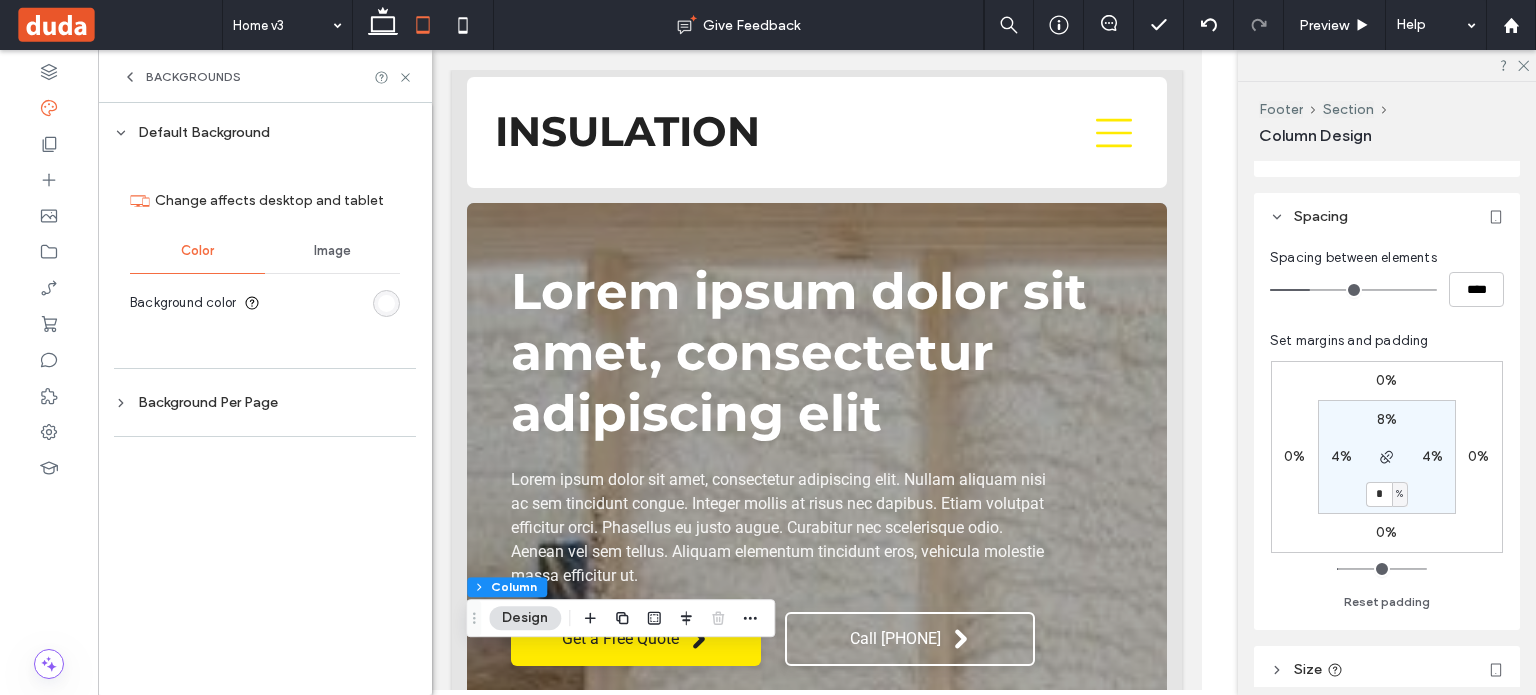 click on "Image" at bounding box center [332, 251] 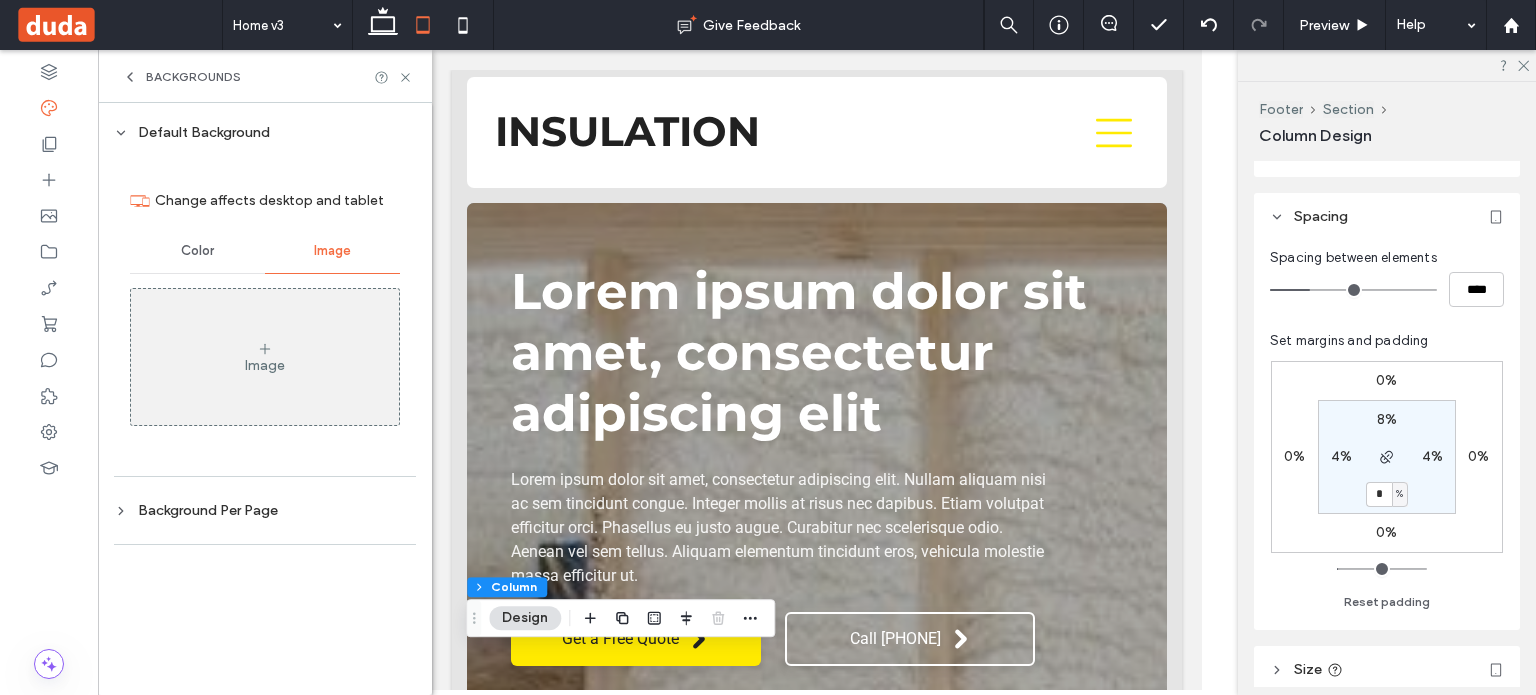 click on "Image" at bounding box center [265, 357] 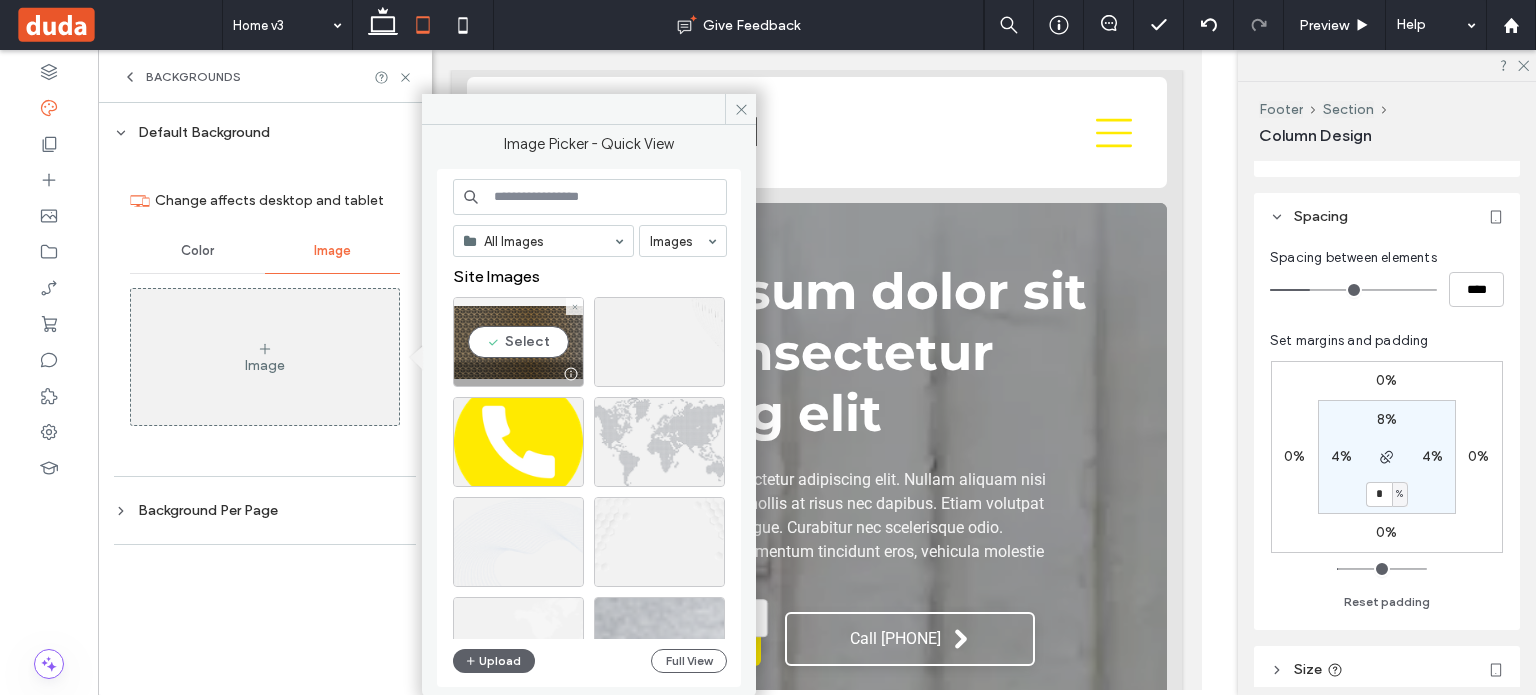 click on "Select" at bounding box center [518, 342] 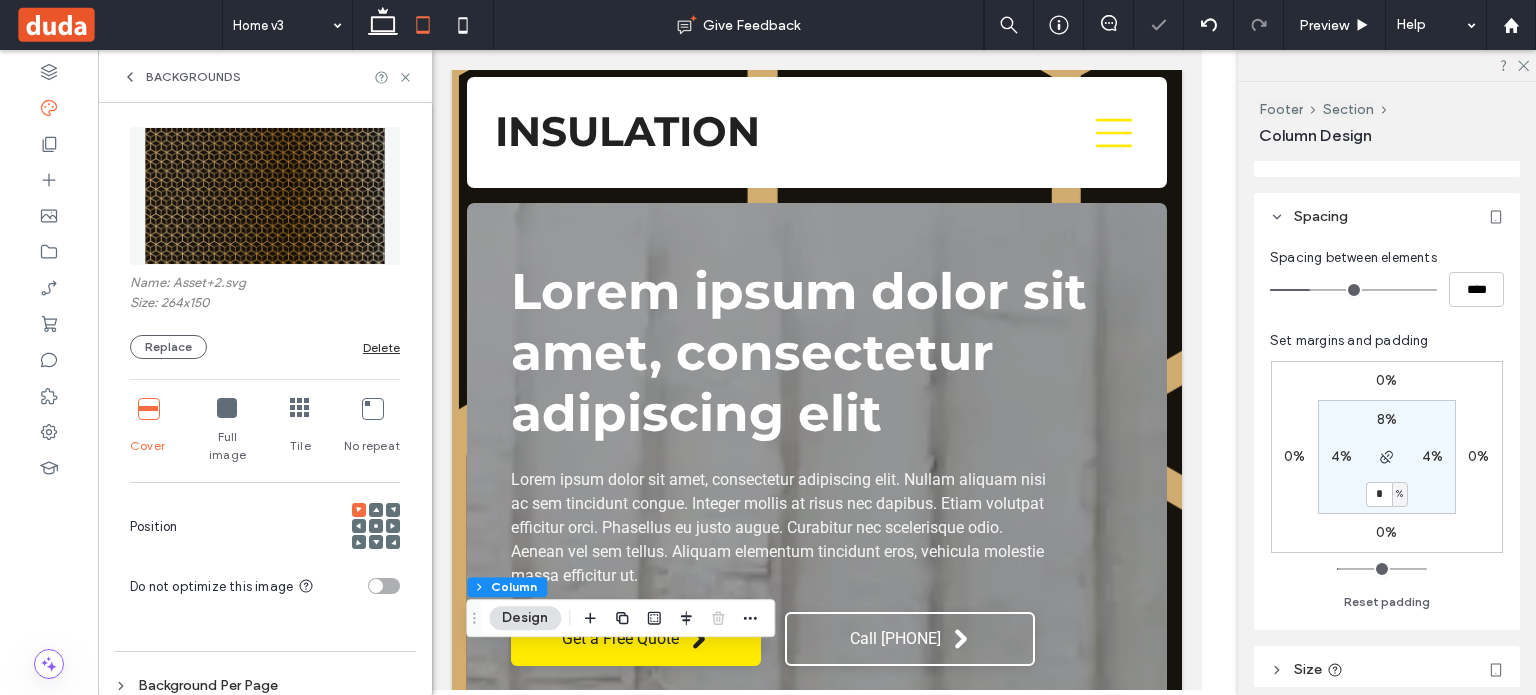 scroll, scrollTop: 212, scrollLeft: 0, axis: vertical 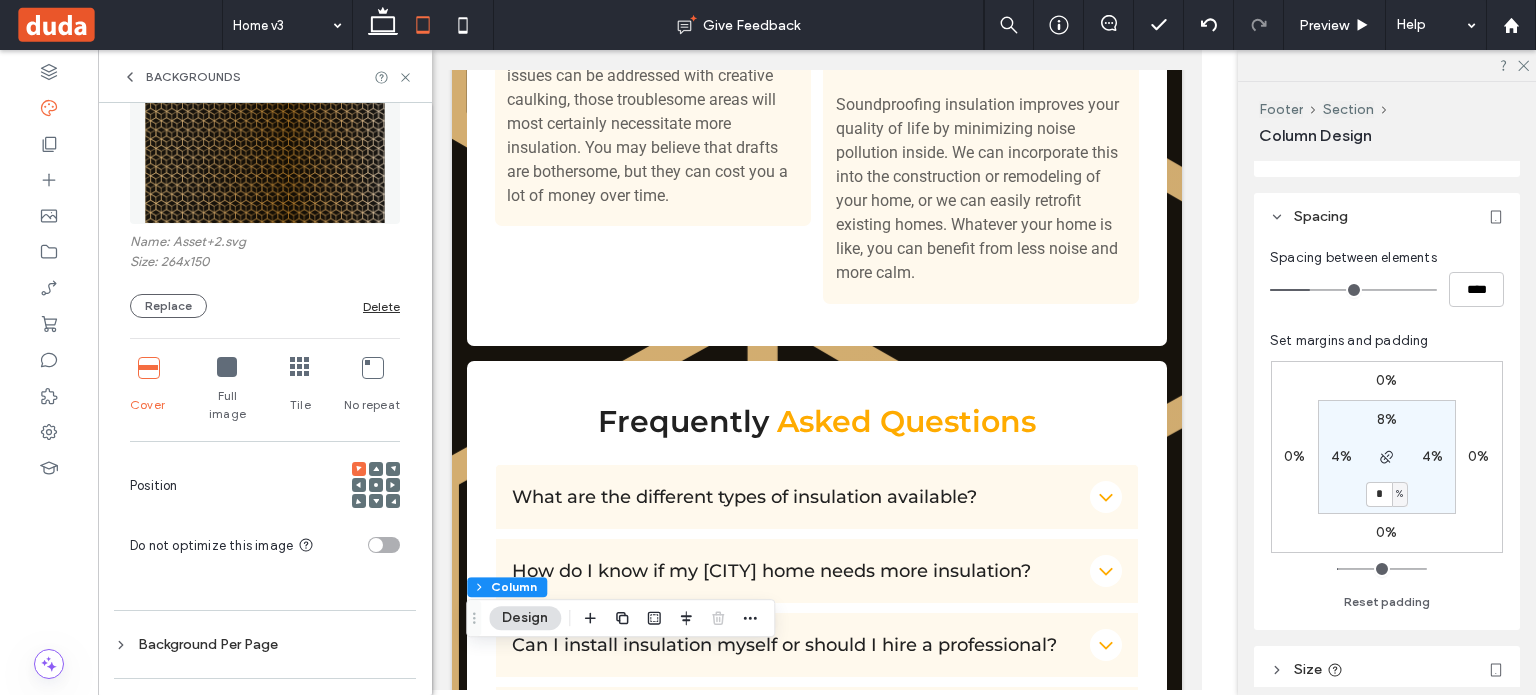 click at bounding box center (227, 367) 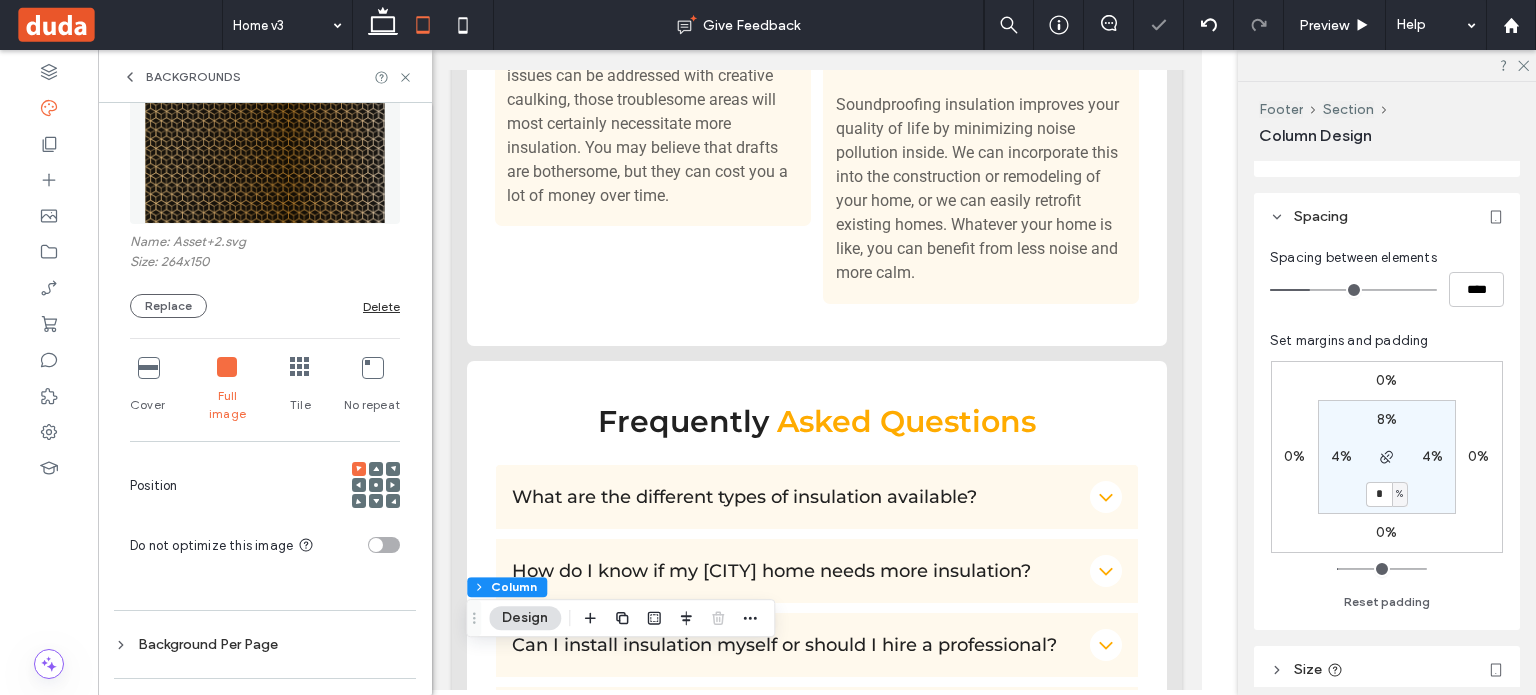 click on "Cover" at bounding box center (147, 390) 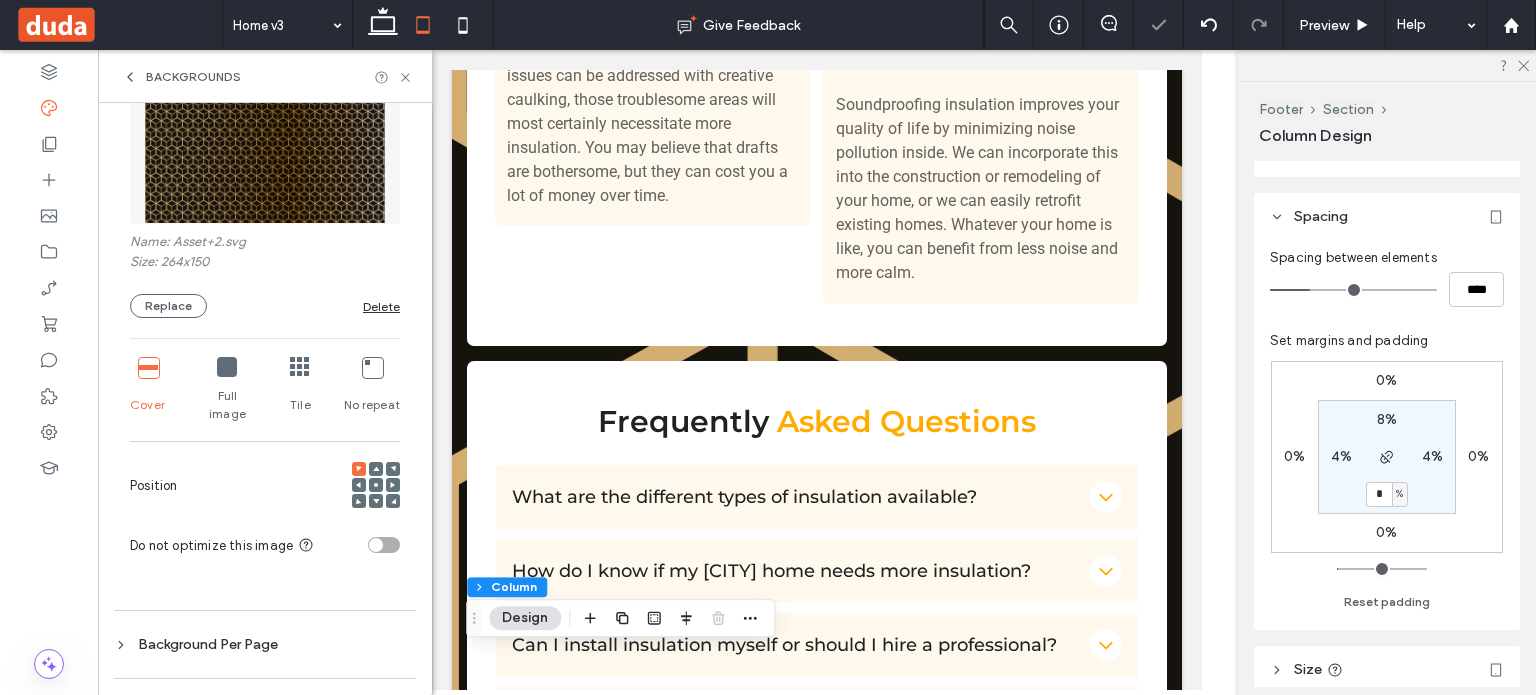 click 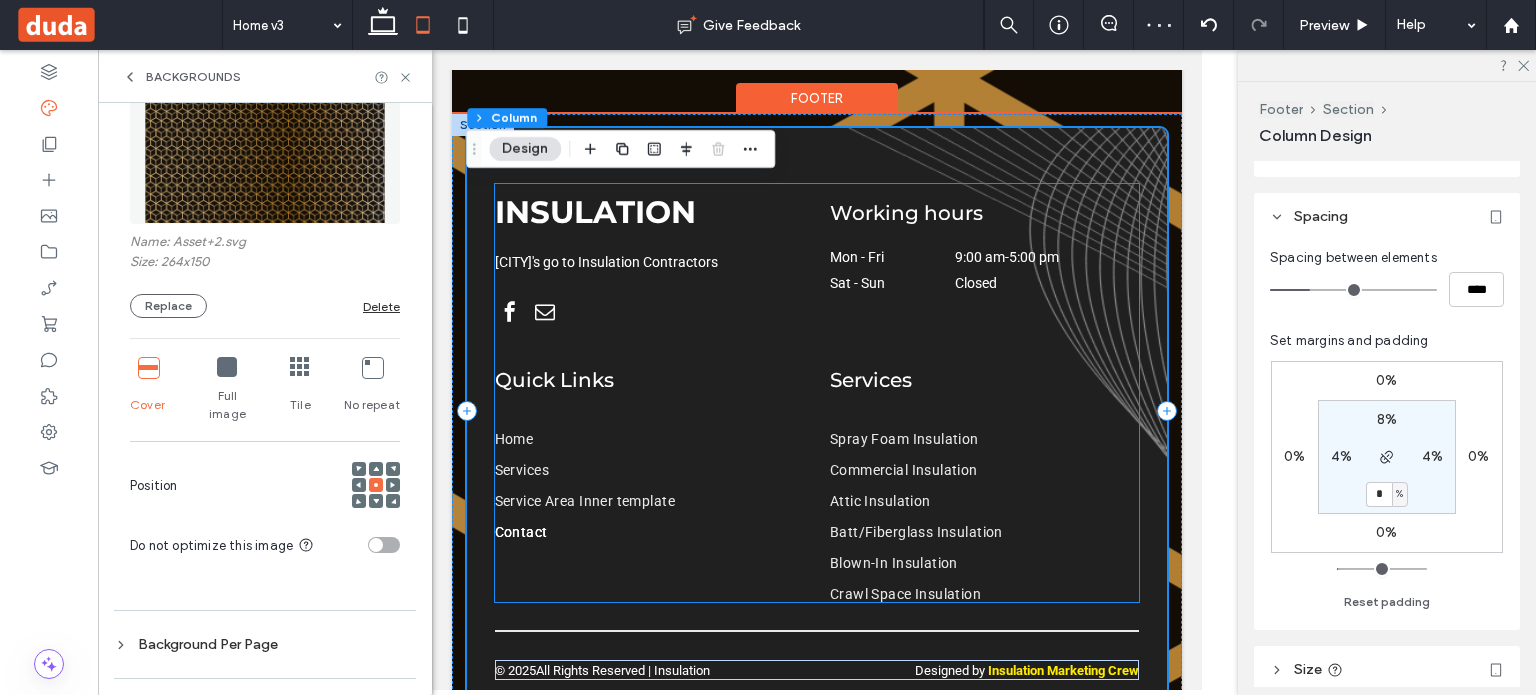 scroll, scrollTop: 7219, scrollLeft: 0, axis: vertical 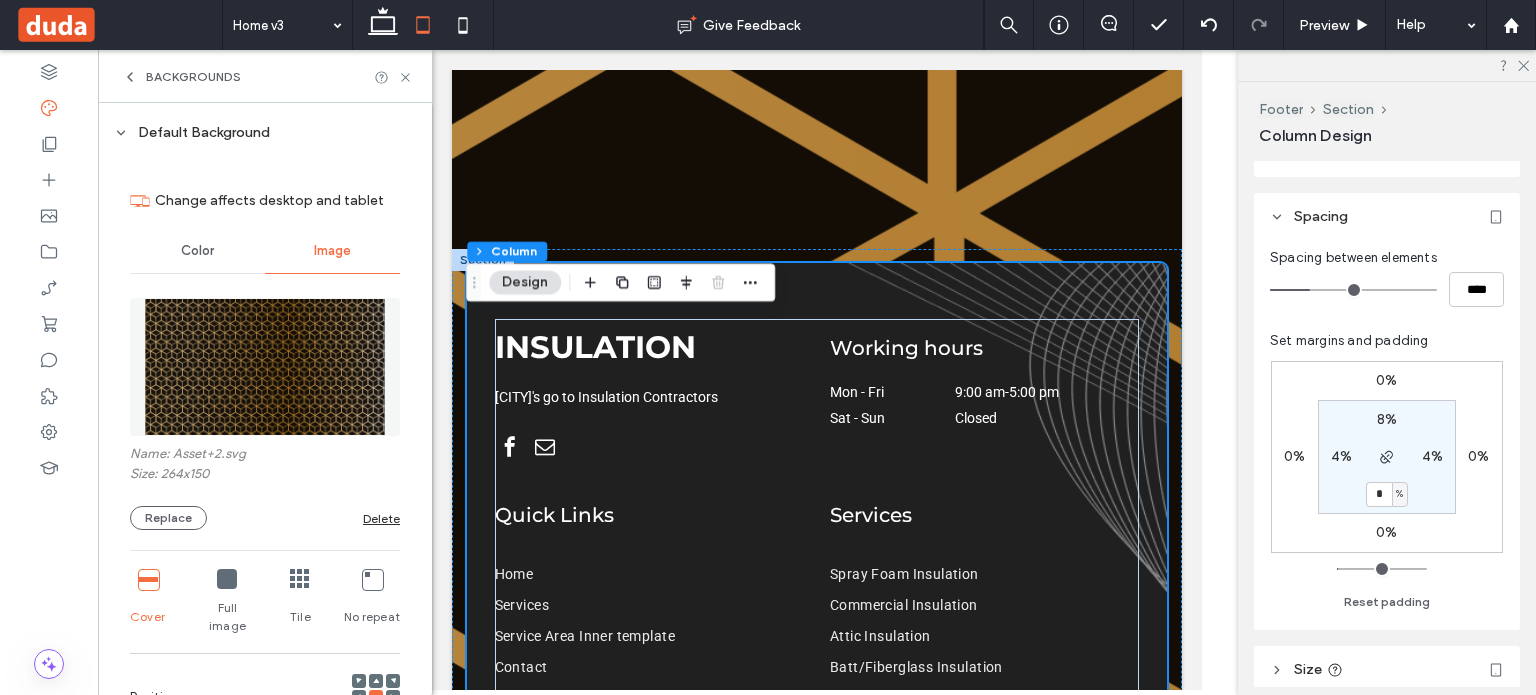 click on "Default Background" at bounding box center (265, 132) 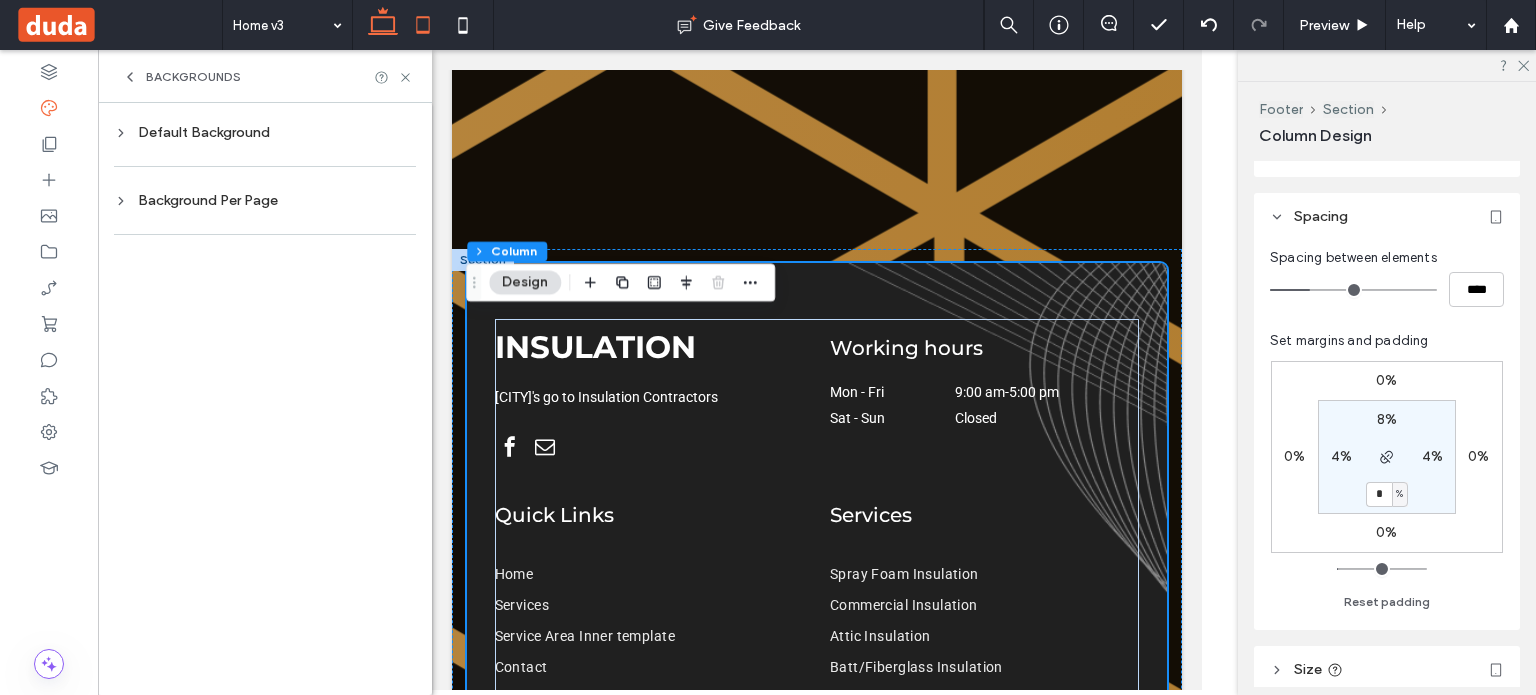 click 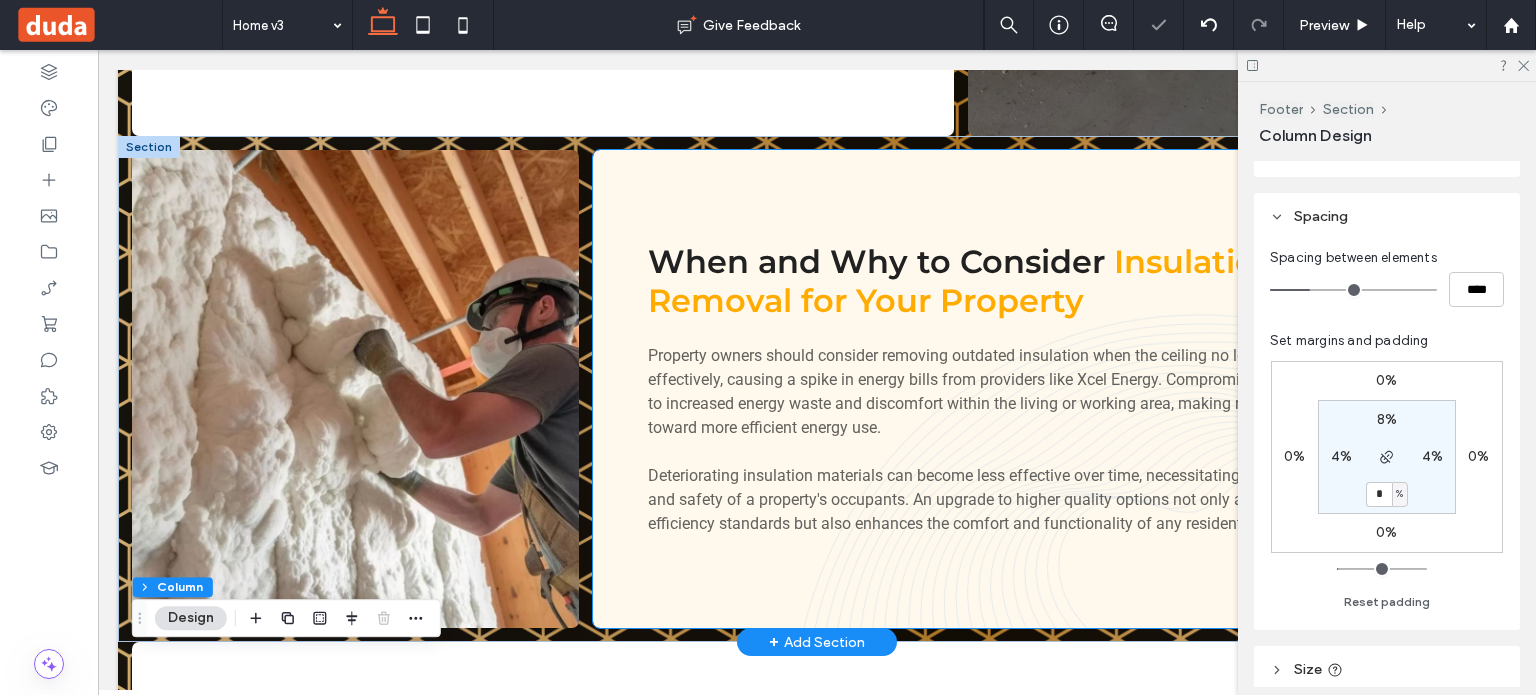 scroll, scrollTop: 4442, scrollLeft: 0, axis: vertical 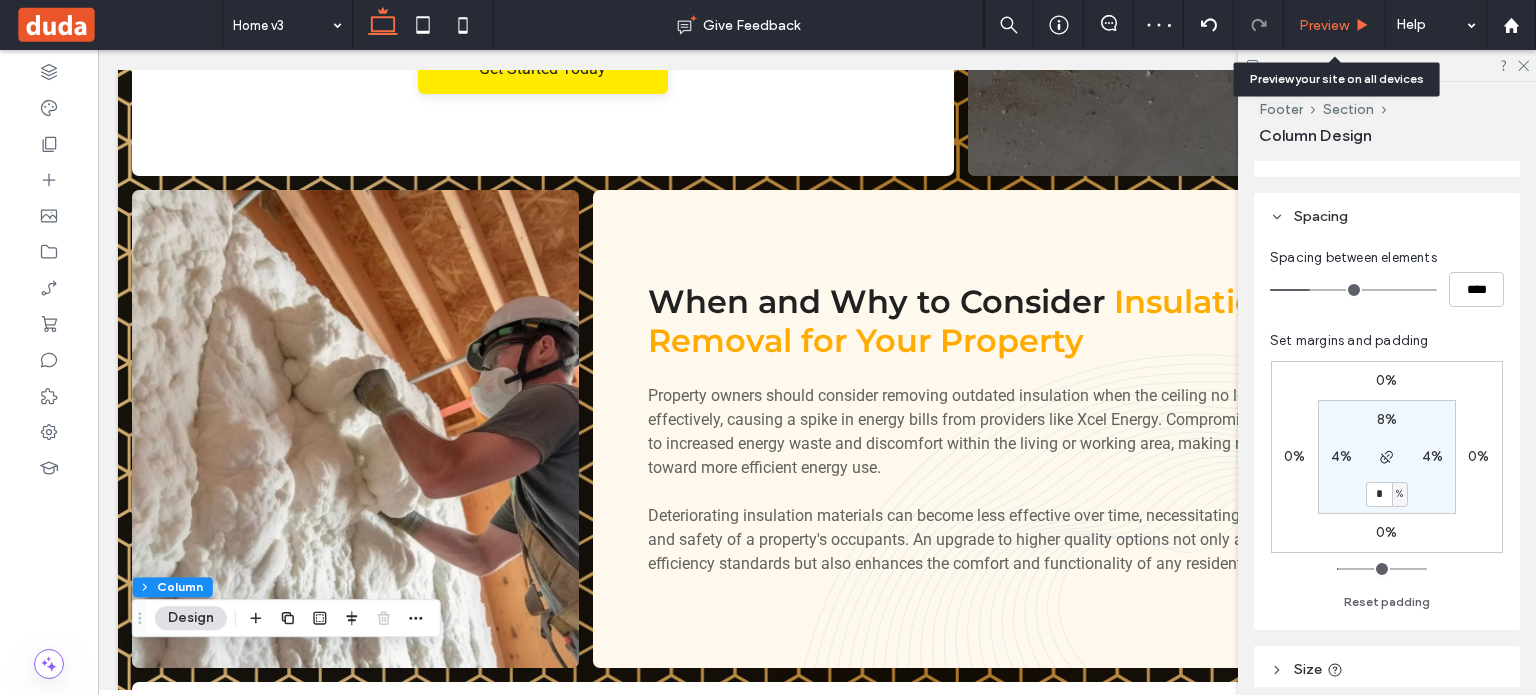 click on "Preview" at bounding box center [1324, 25] 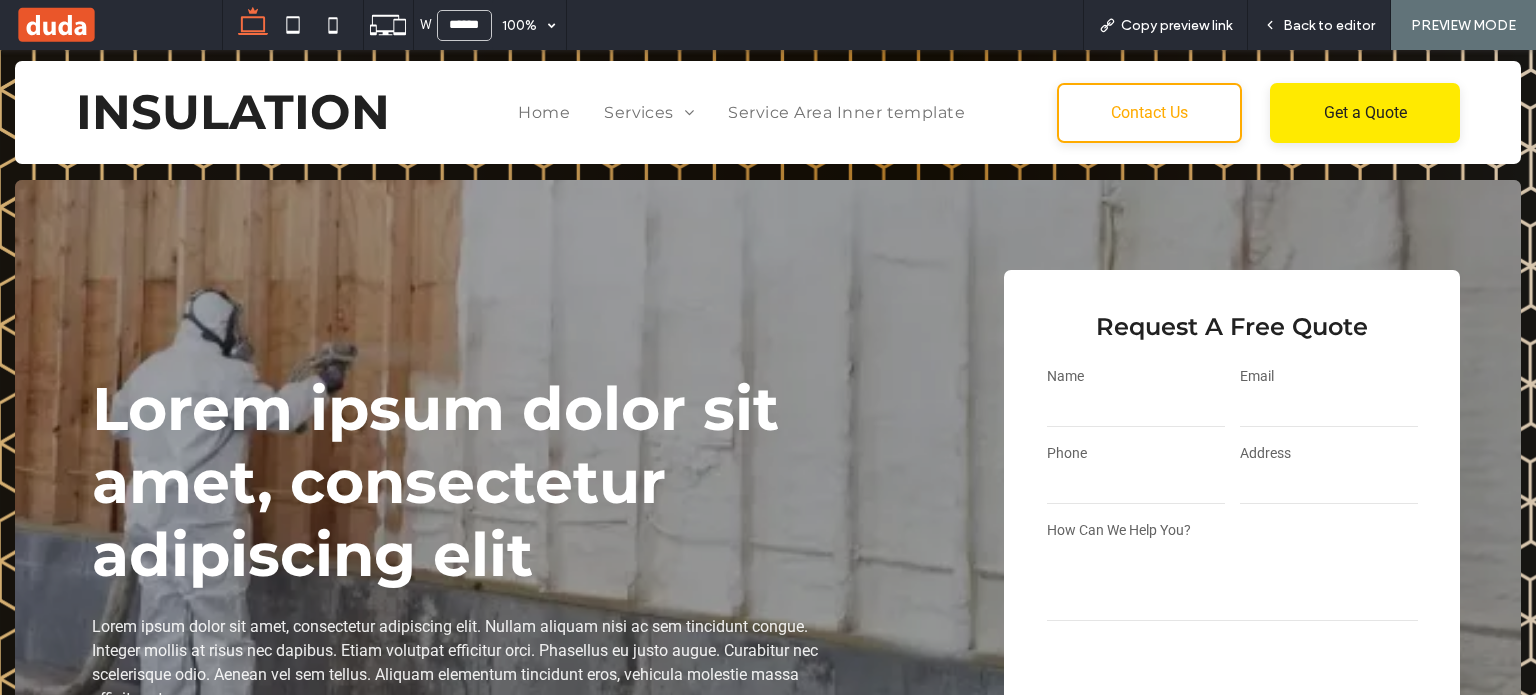 scroll, scrollTop: 0, scrollLeft: 0, axis: both 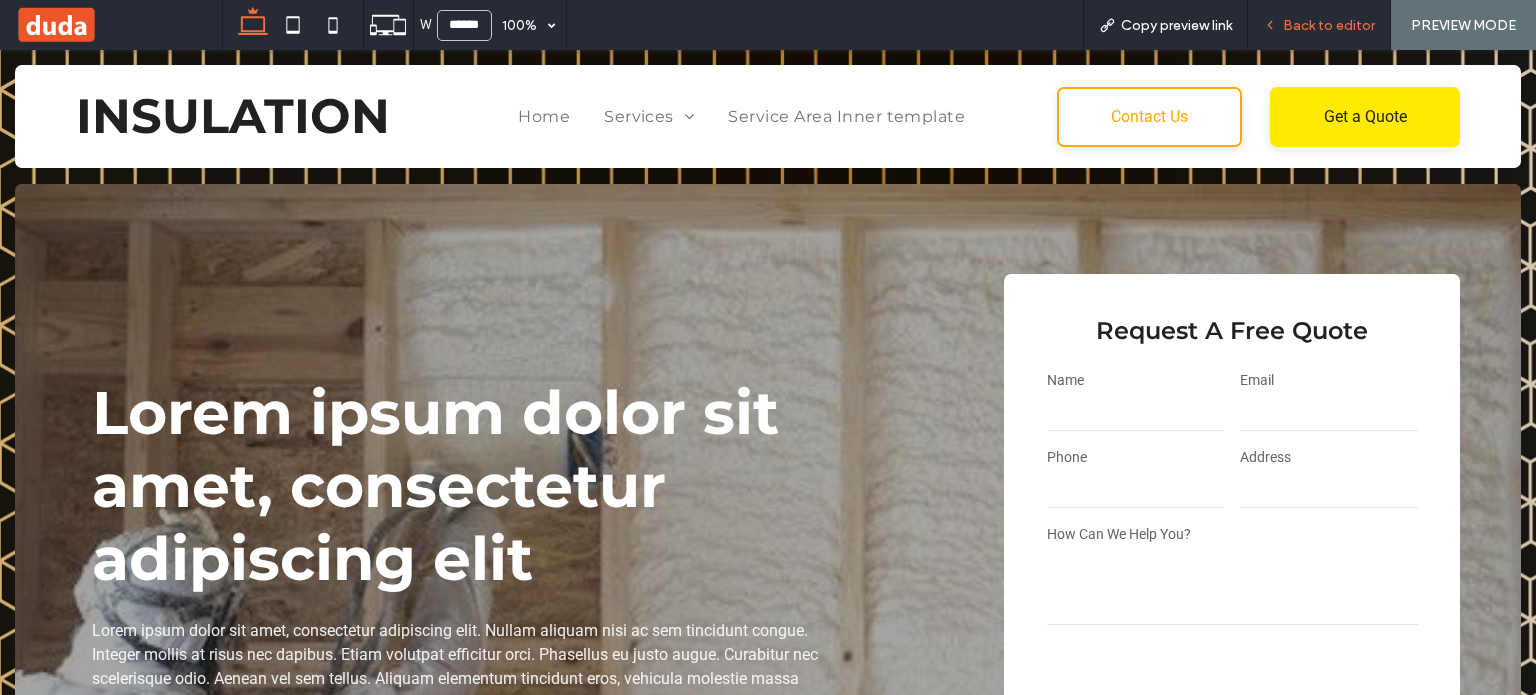 click on "Back to editor" at bounding box center (1329, 25) 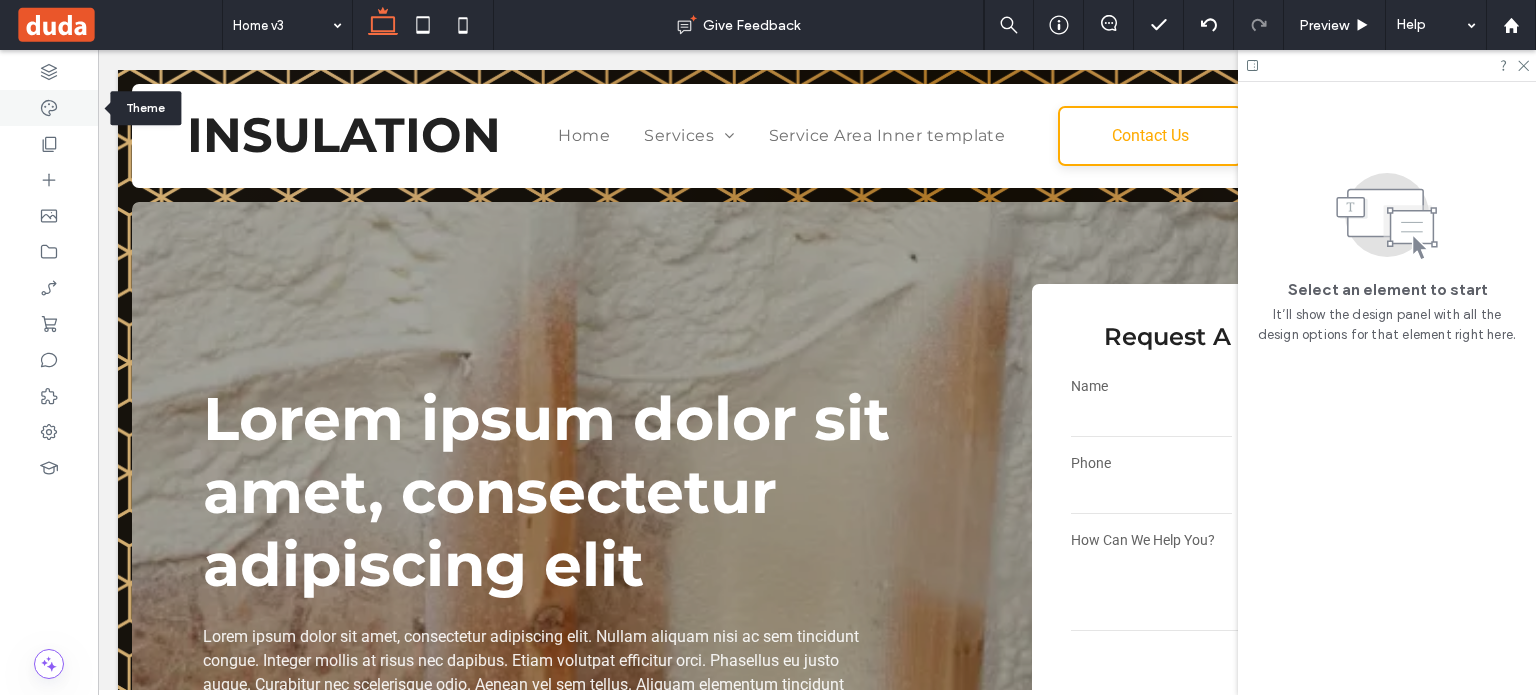click at bounding box center (49, 108) 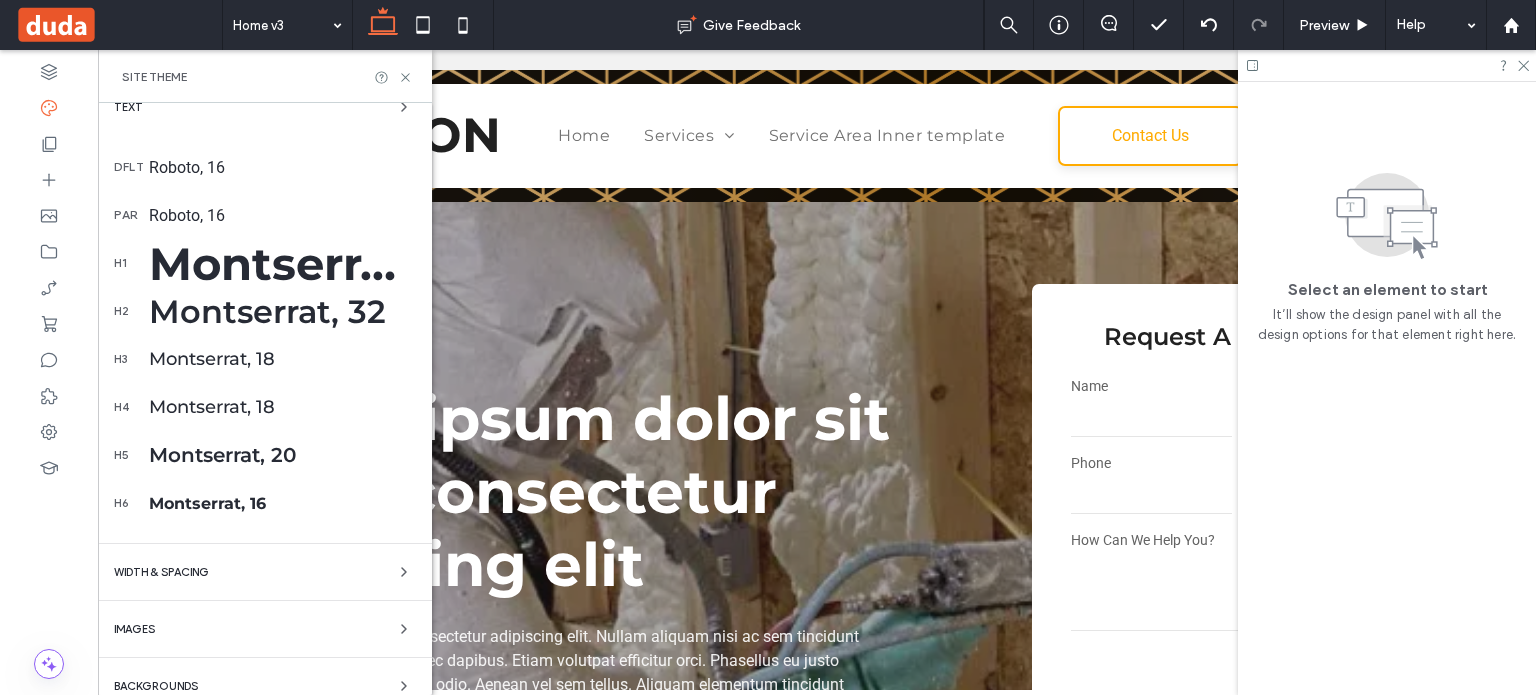 scroll, scrollTop: 457, scrollLeft: 0, axis: vertical 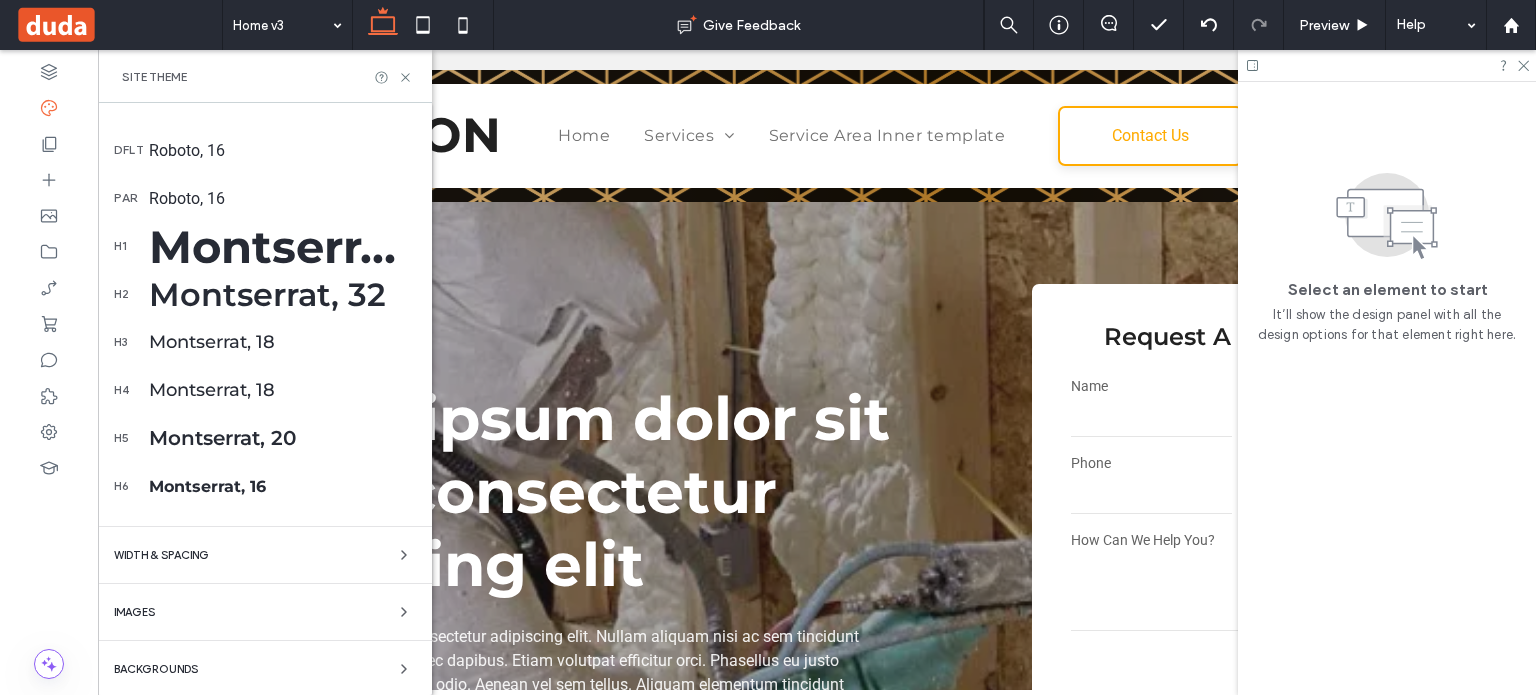 click on "Welcome to Site Theme Work faster and keep design consistent everywhere. Any changes you make here will instantly update across your site.   Learn more Close Colors Buttons Primary Secondary Text dflt Roboto, 16 par Roboto, 16 h1 Montserrat, 60 h2 Montserrat, 32 h3 Montserrat, 18 h4 Montserrat, 18 h5 Montserrat, 20 h6 Montserrat, 16 WIDTH & SPACING Images Backgrounds" at bounding box center (265, 172) 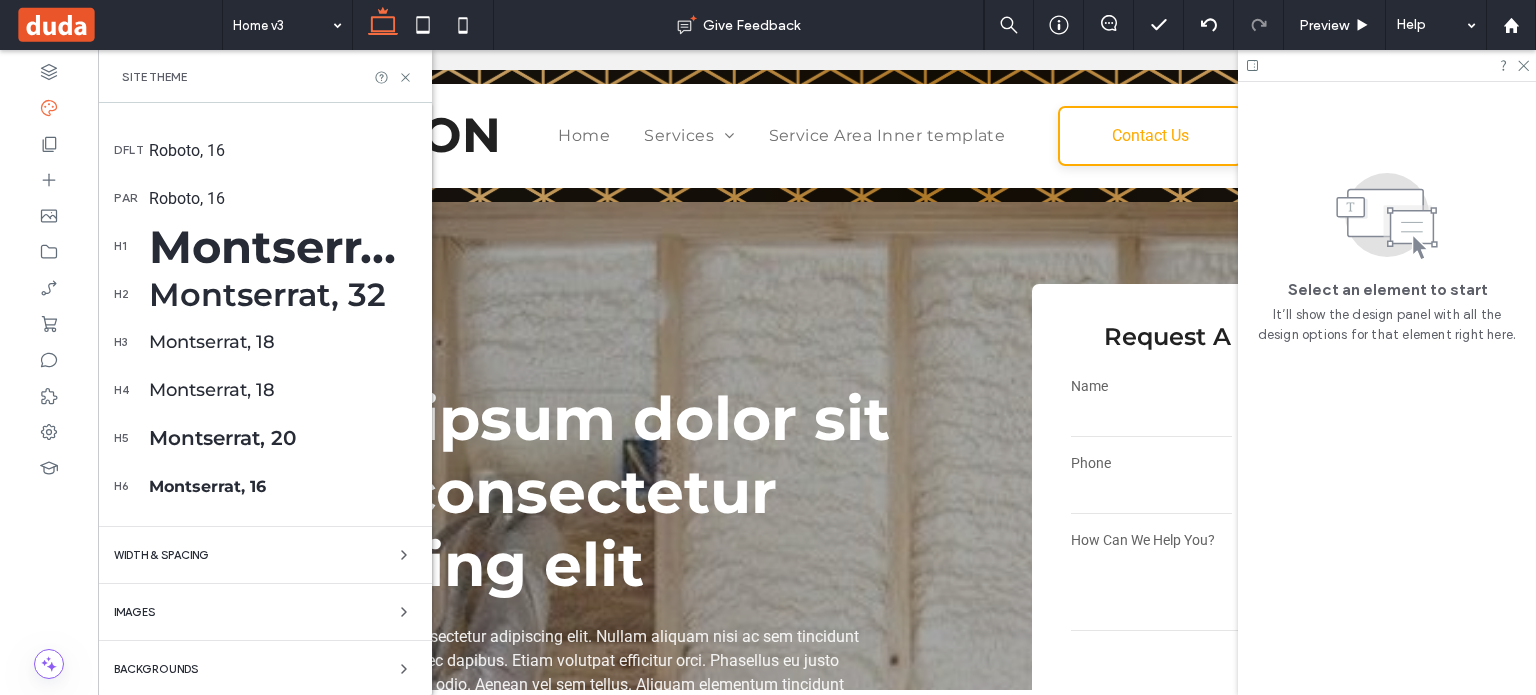 click on "Backgrounds" at bounding box center [265, 669] 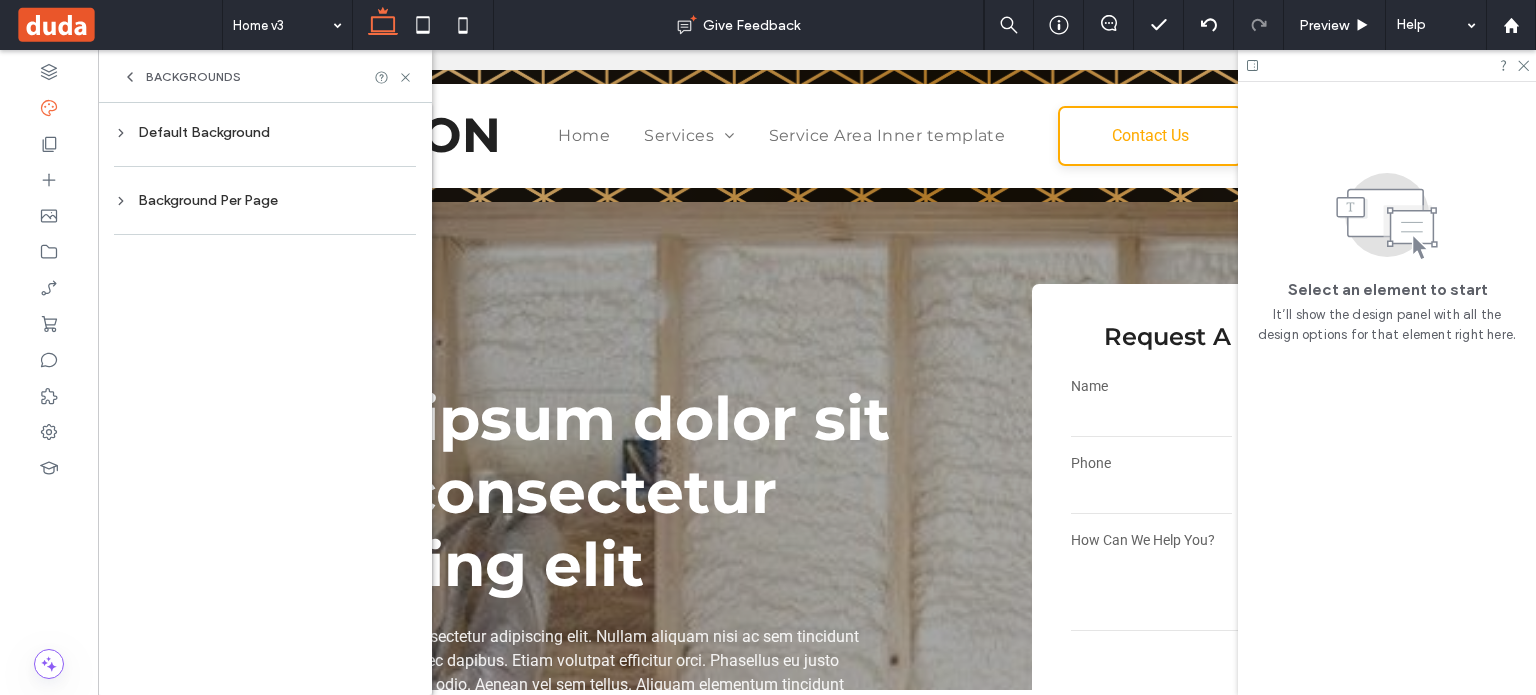 scroll, scrollTop: 0, scrollLeft: 0, axis: both 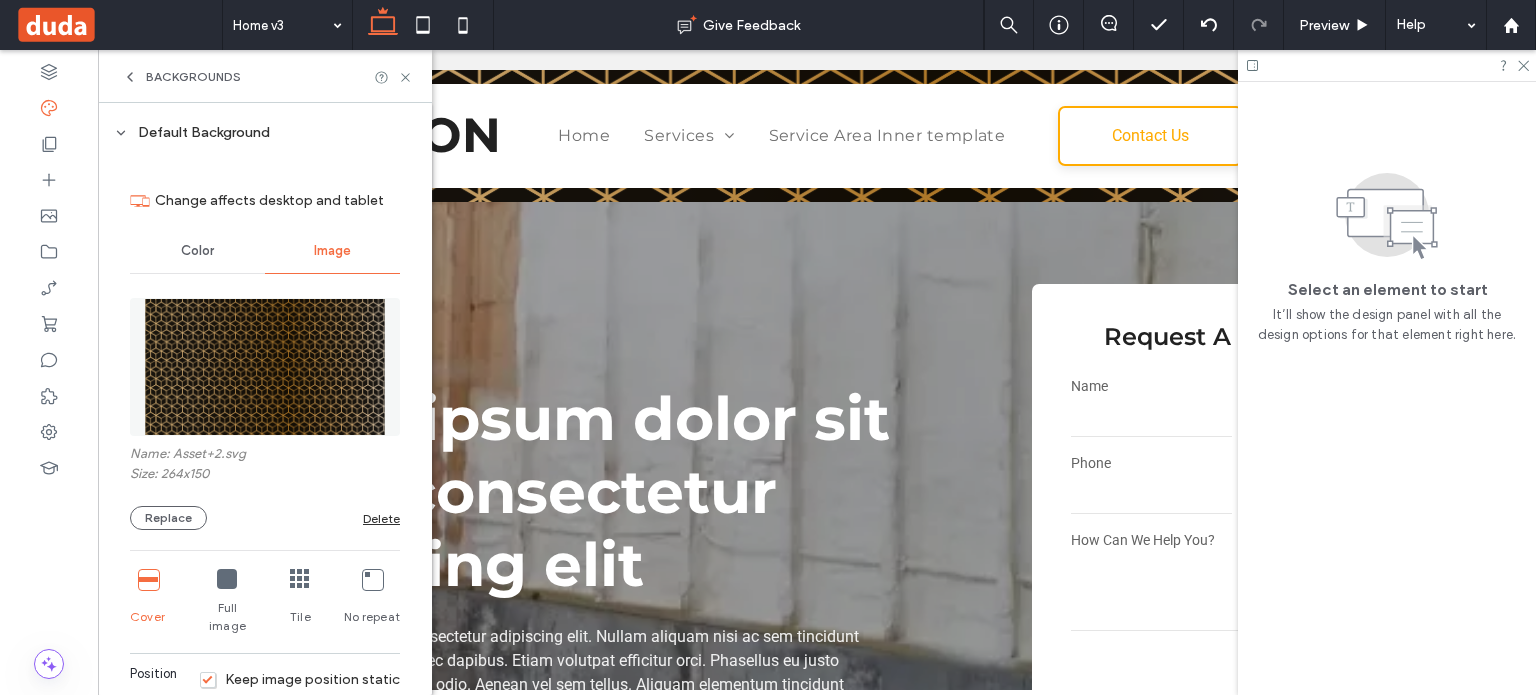 click on "Delete" at bounding box center (381, 518) 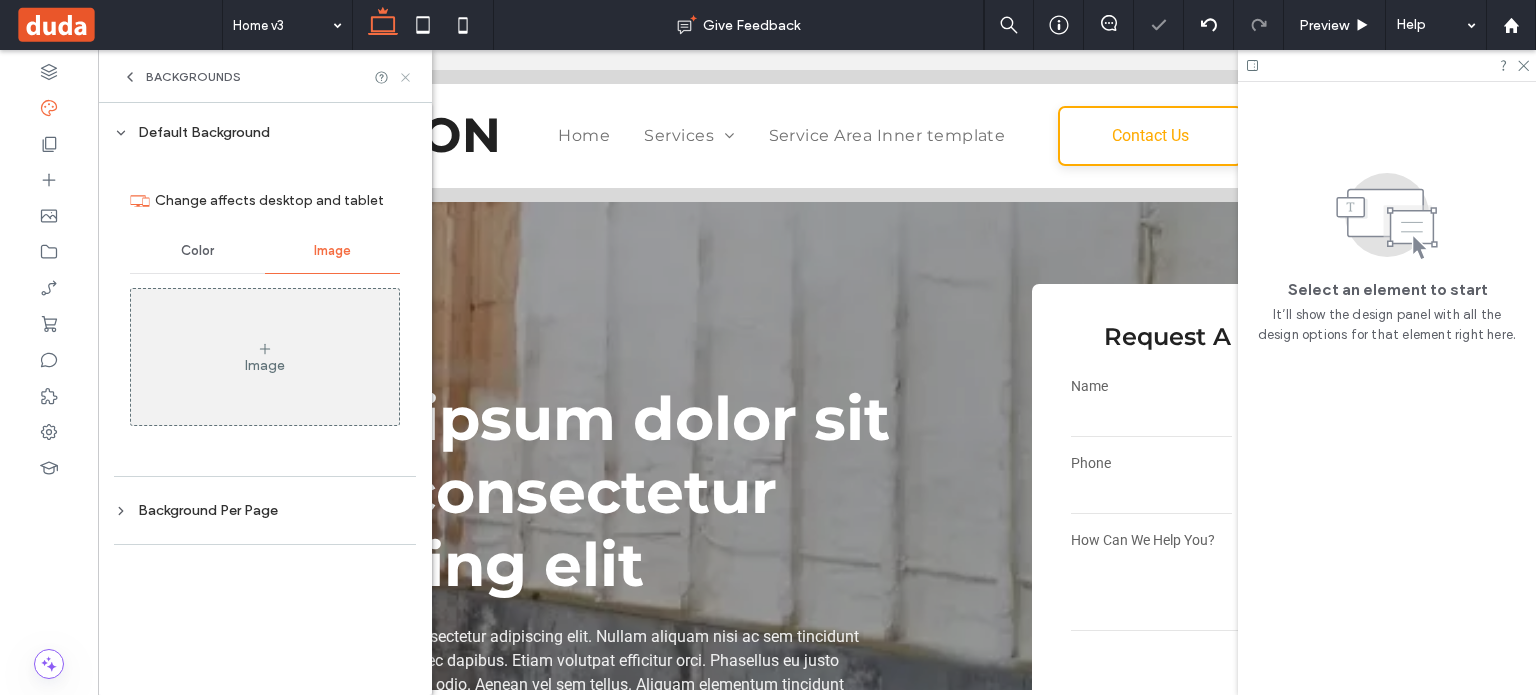 click 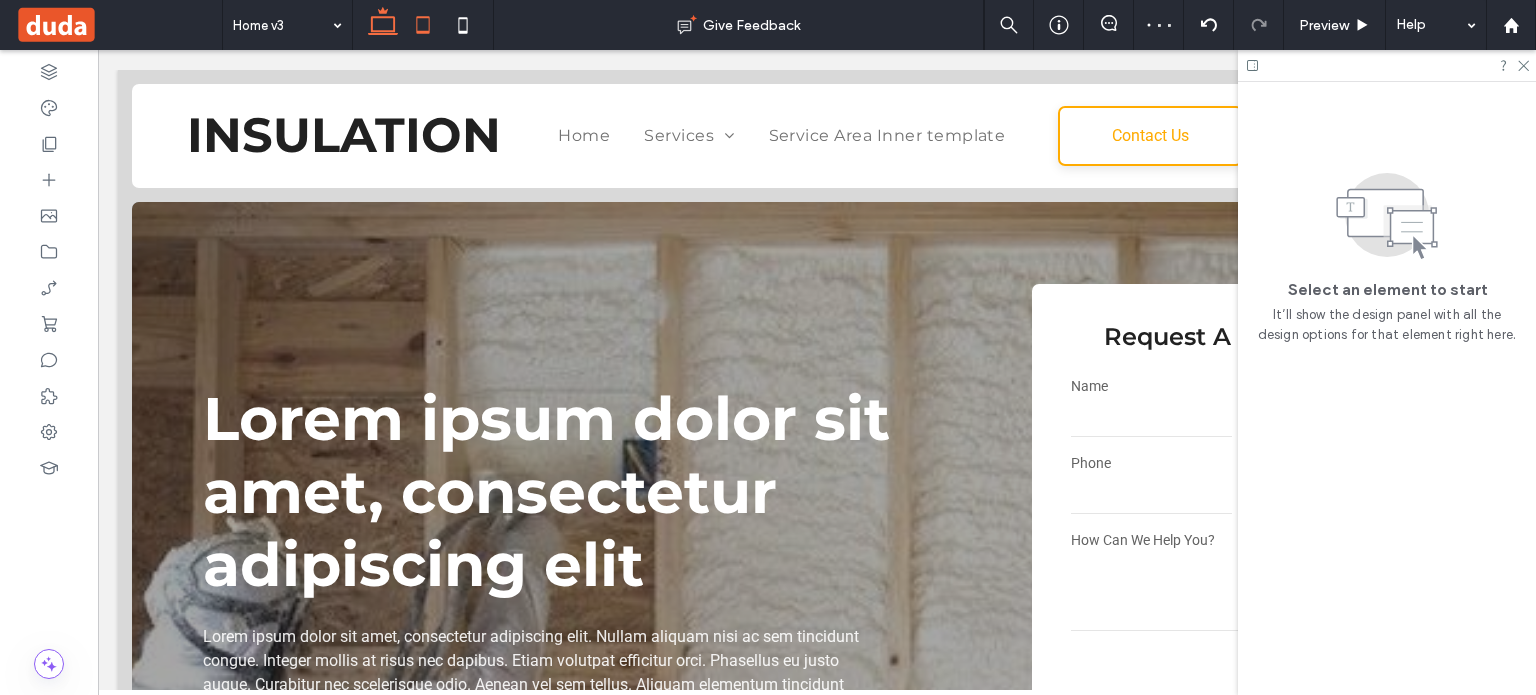 click 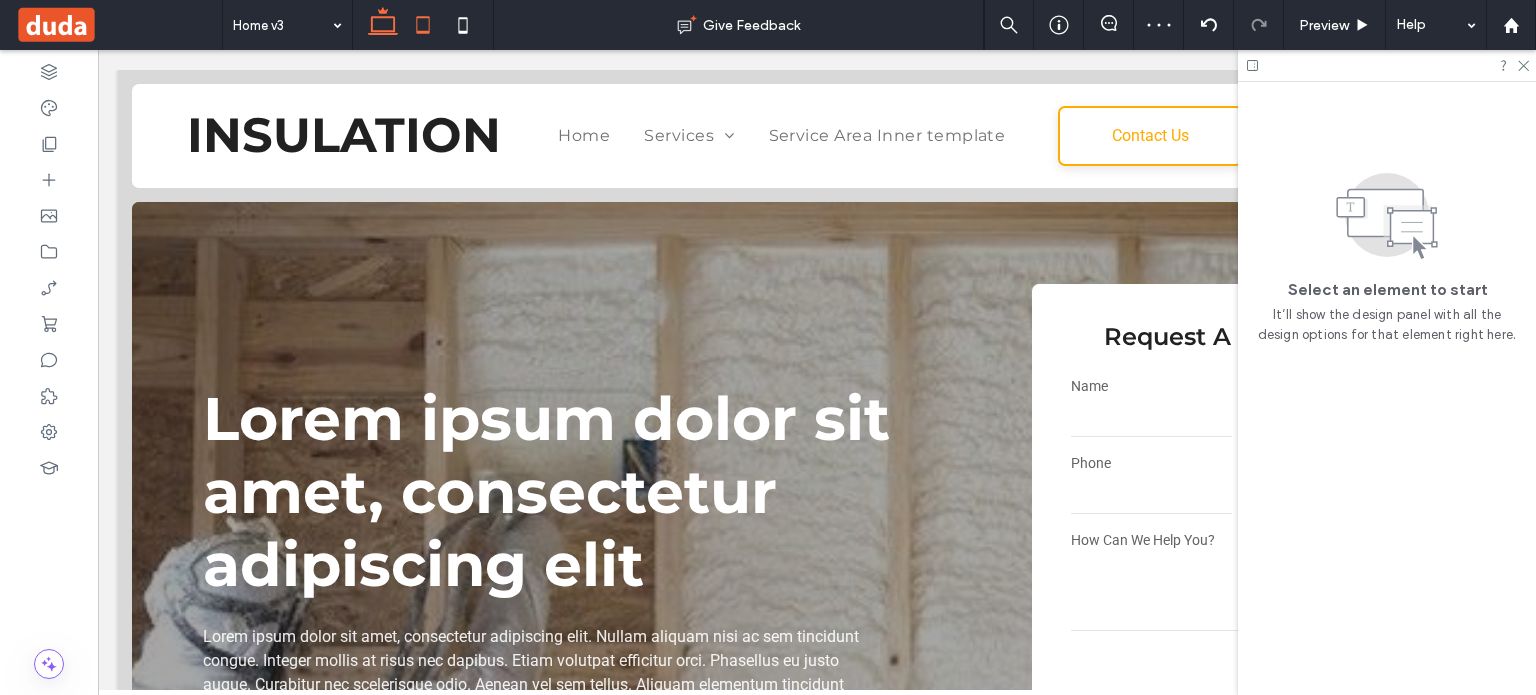 scroll, scrollTop: 5257, scrollLeft: 0, axis: vertical 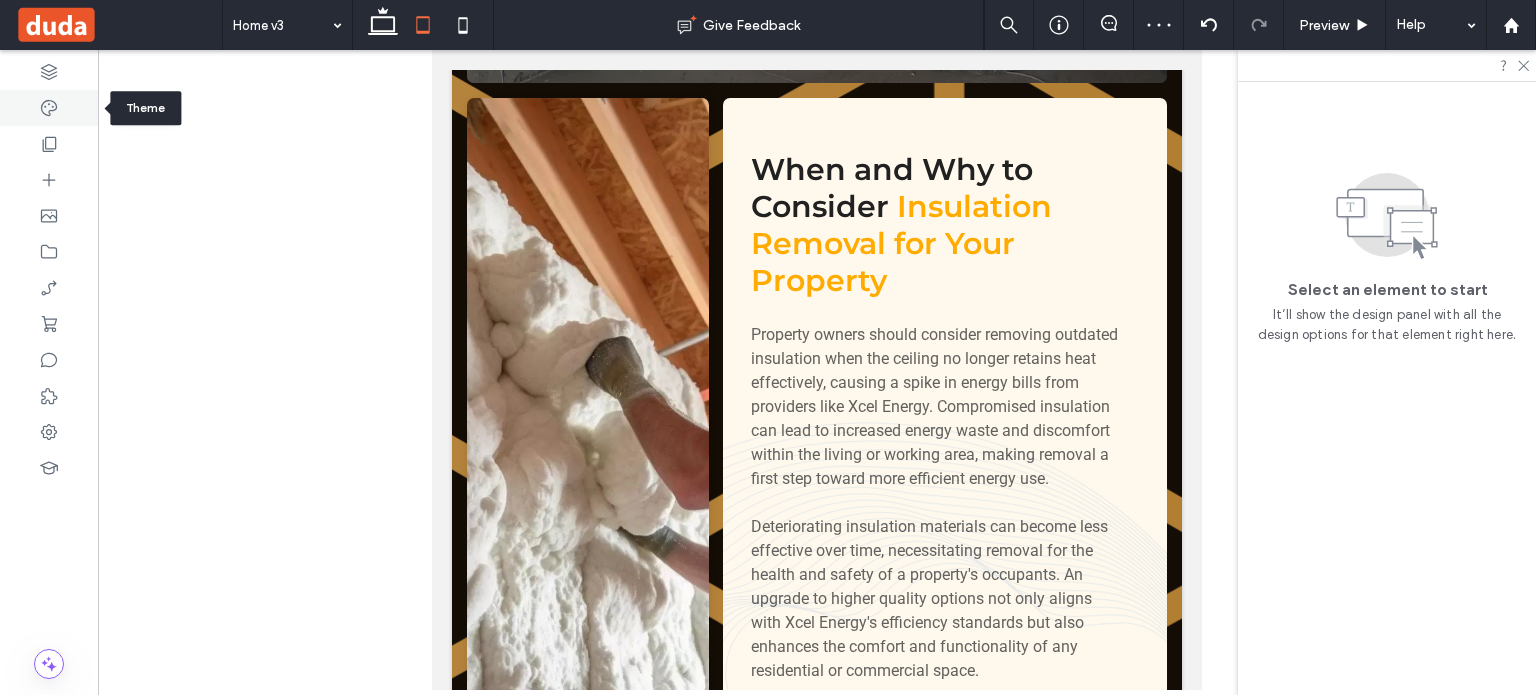 click at bounding box center [49, 108] 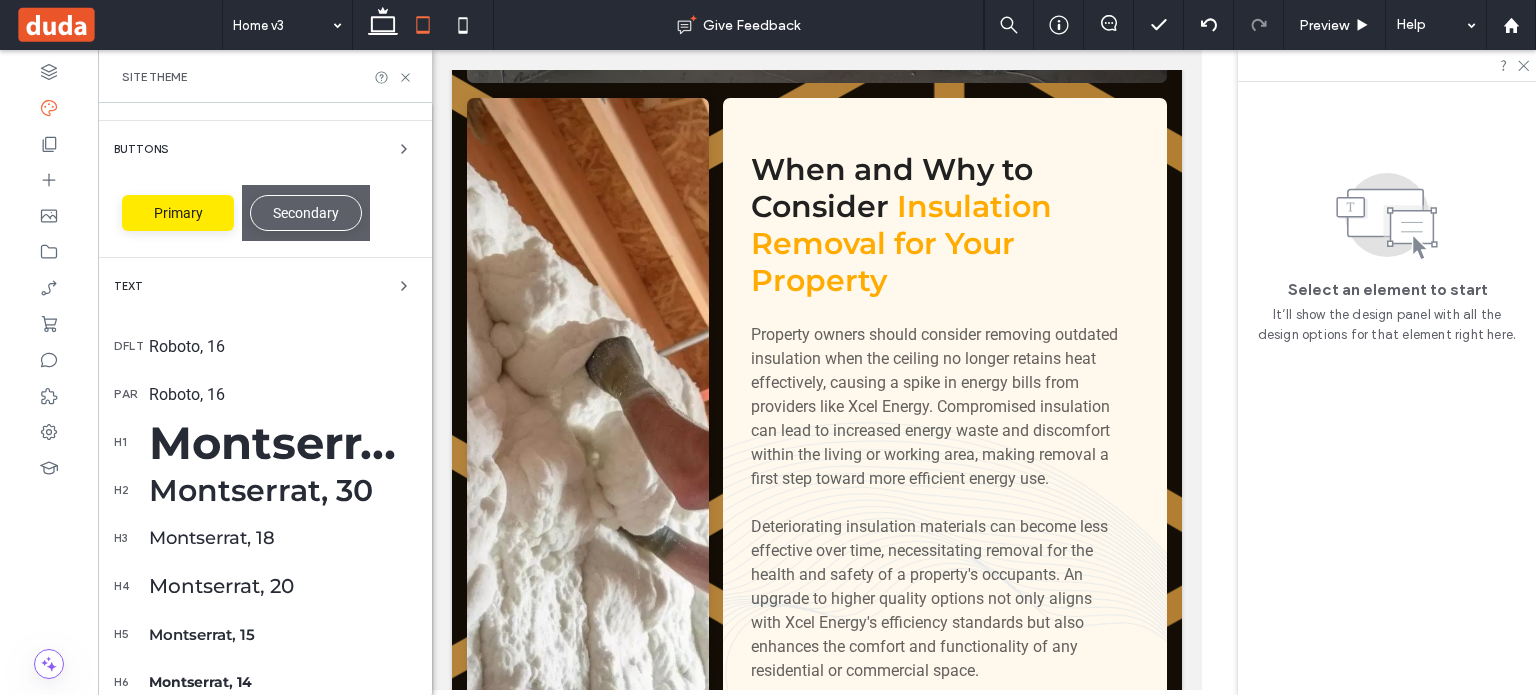scroll, scrollTop: 457, scrollLeft: 0, axis: vertical 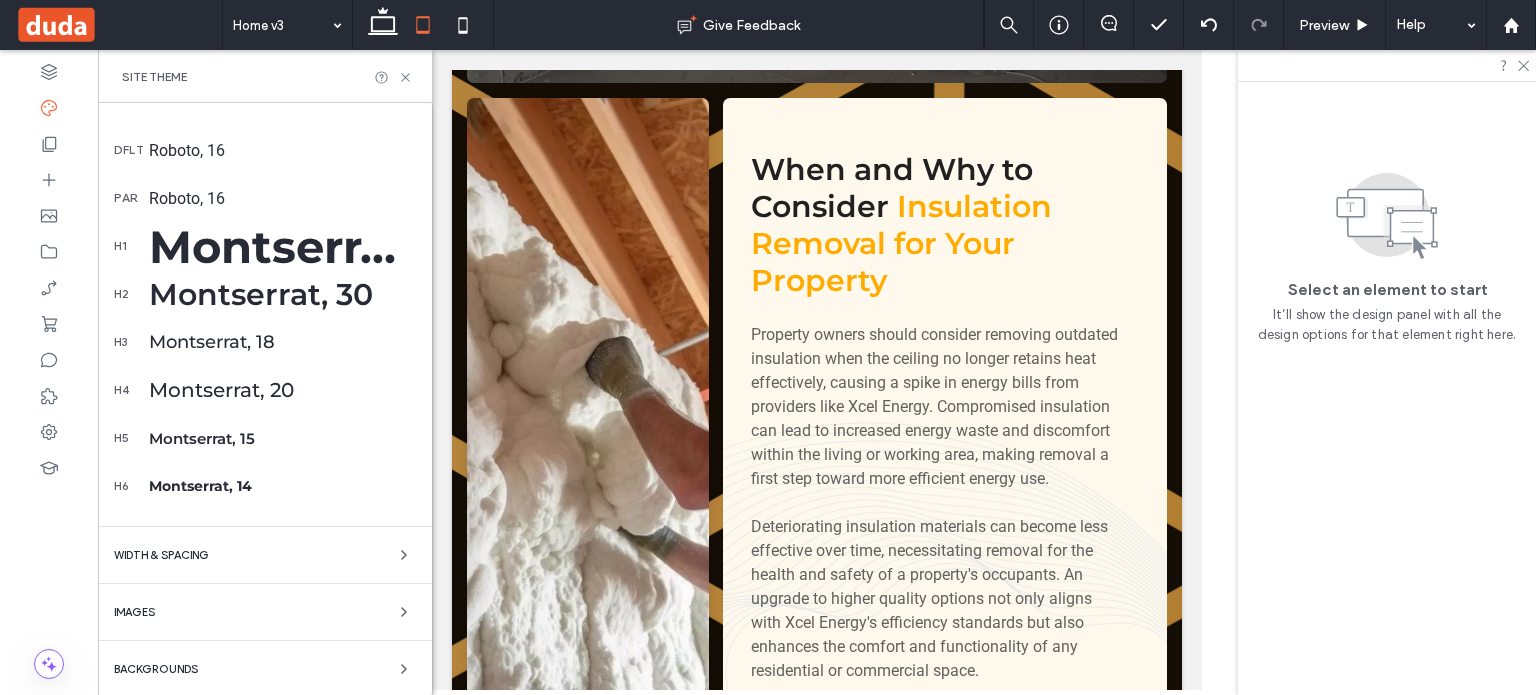 click on "Backgrounds" at bounding box center (265, 669) 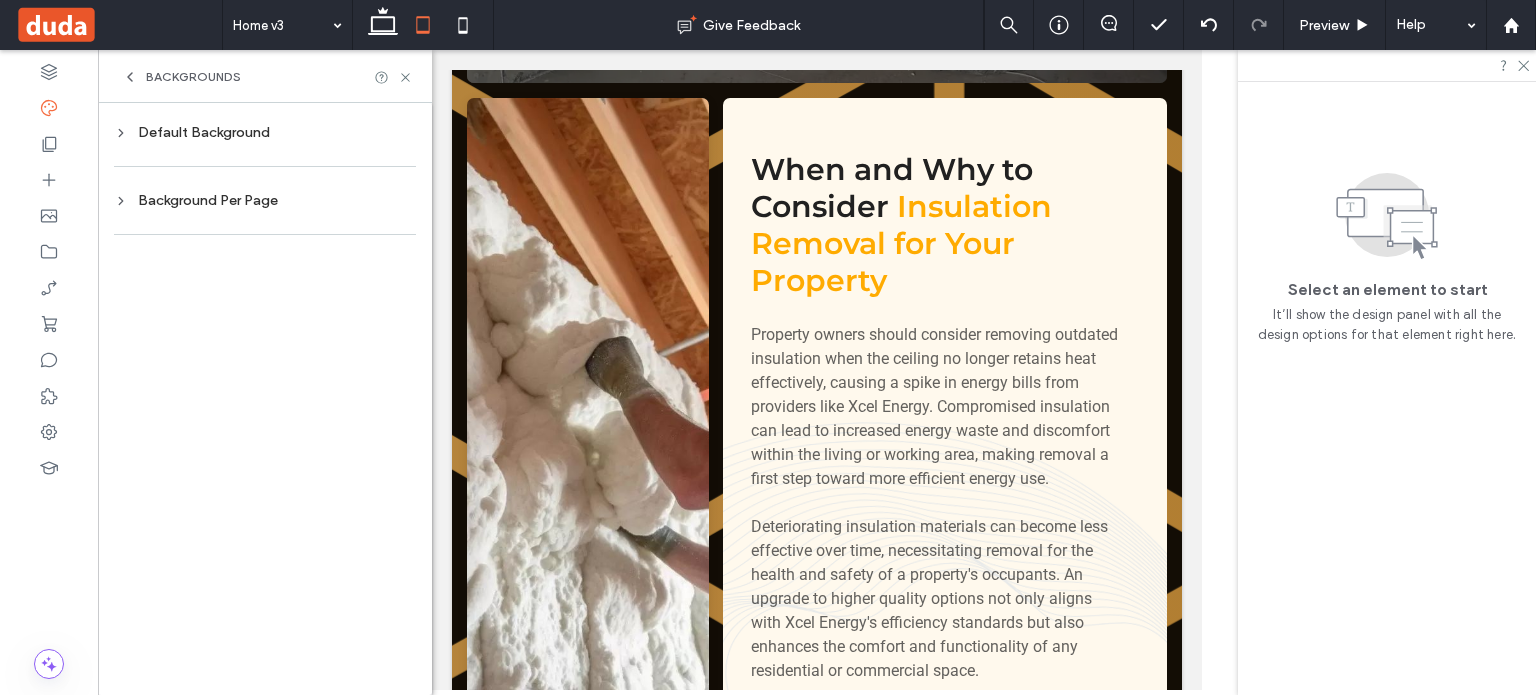 scroll, scrollTop: 0, scrollLeft: 0, axis: both 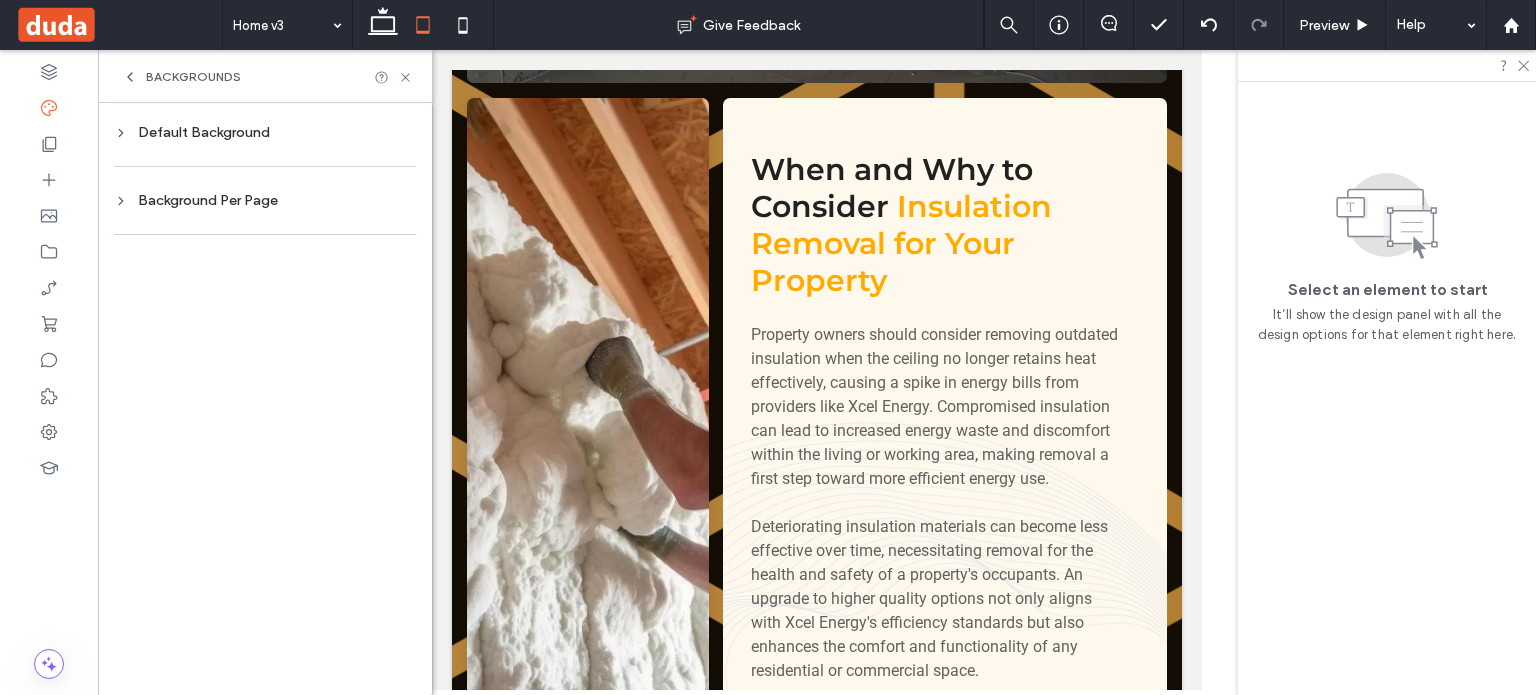 click on "Default Background" at bounding box center (265, 132) 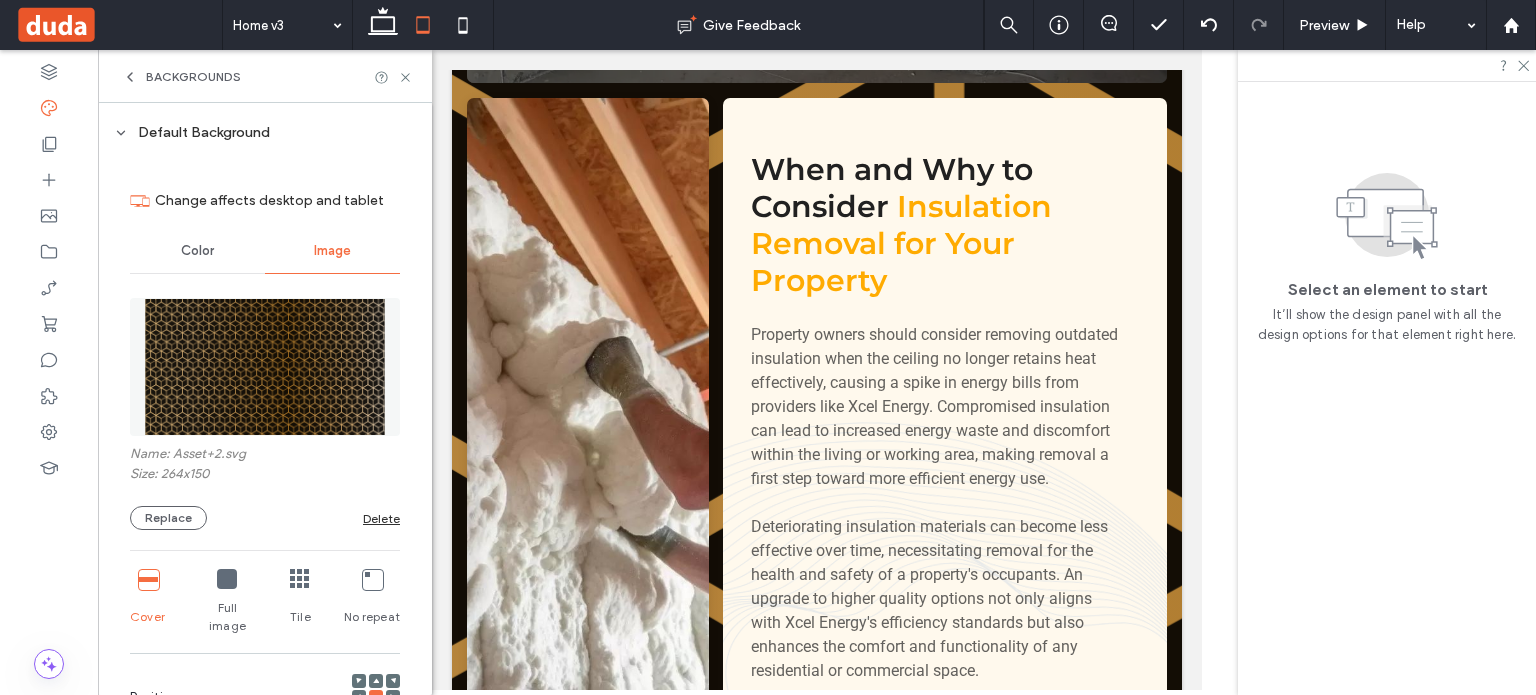 scroll, scrollTop: 0, scrollLeft: 0, axis: both 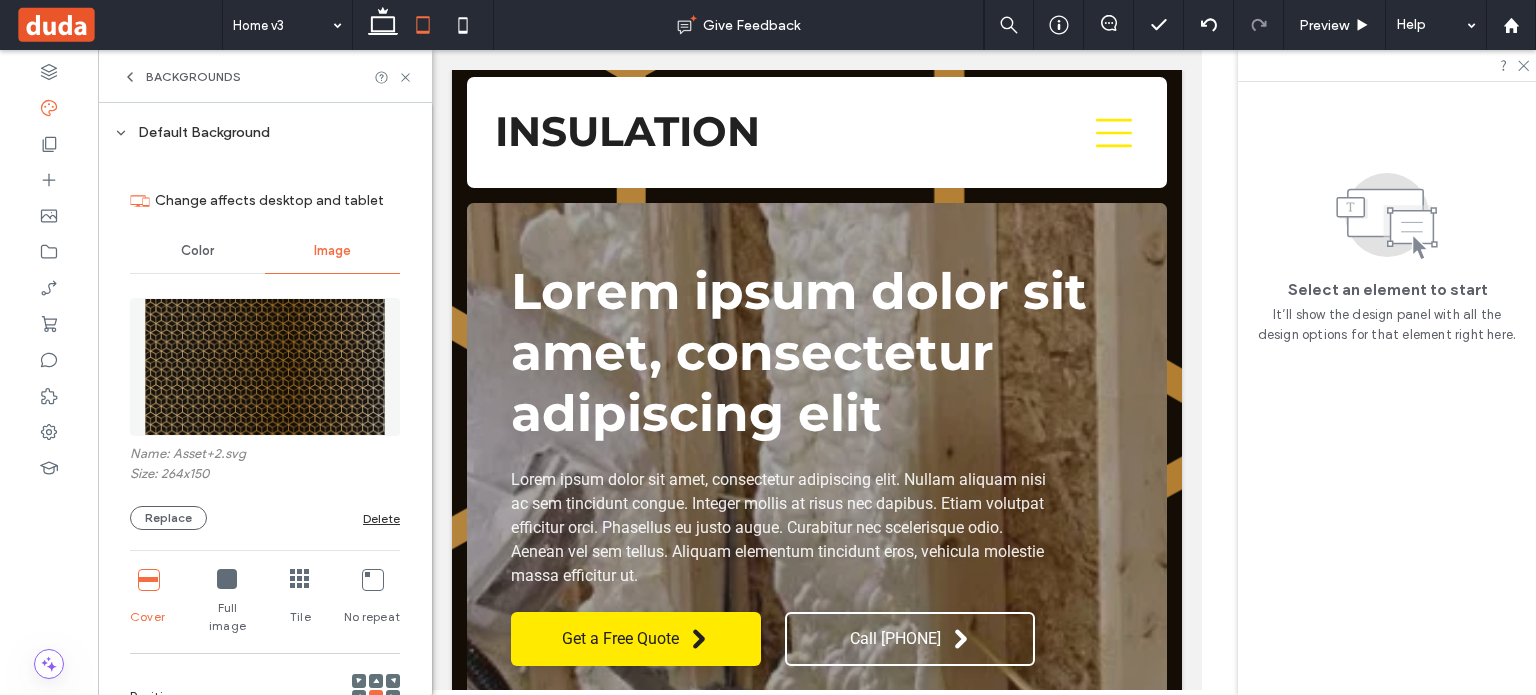 click on "Delete" at bounding box center (381, 518) 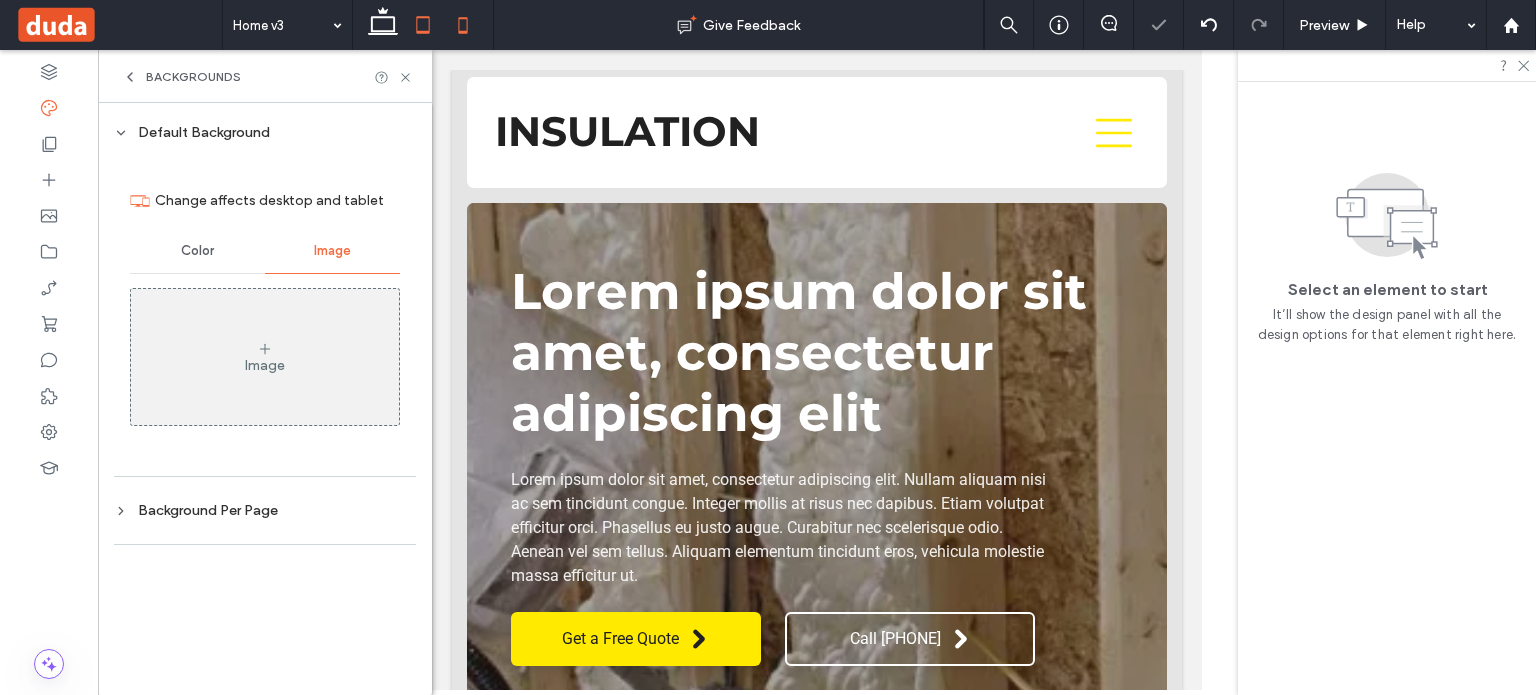 click 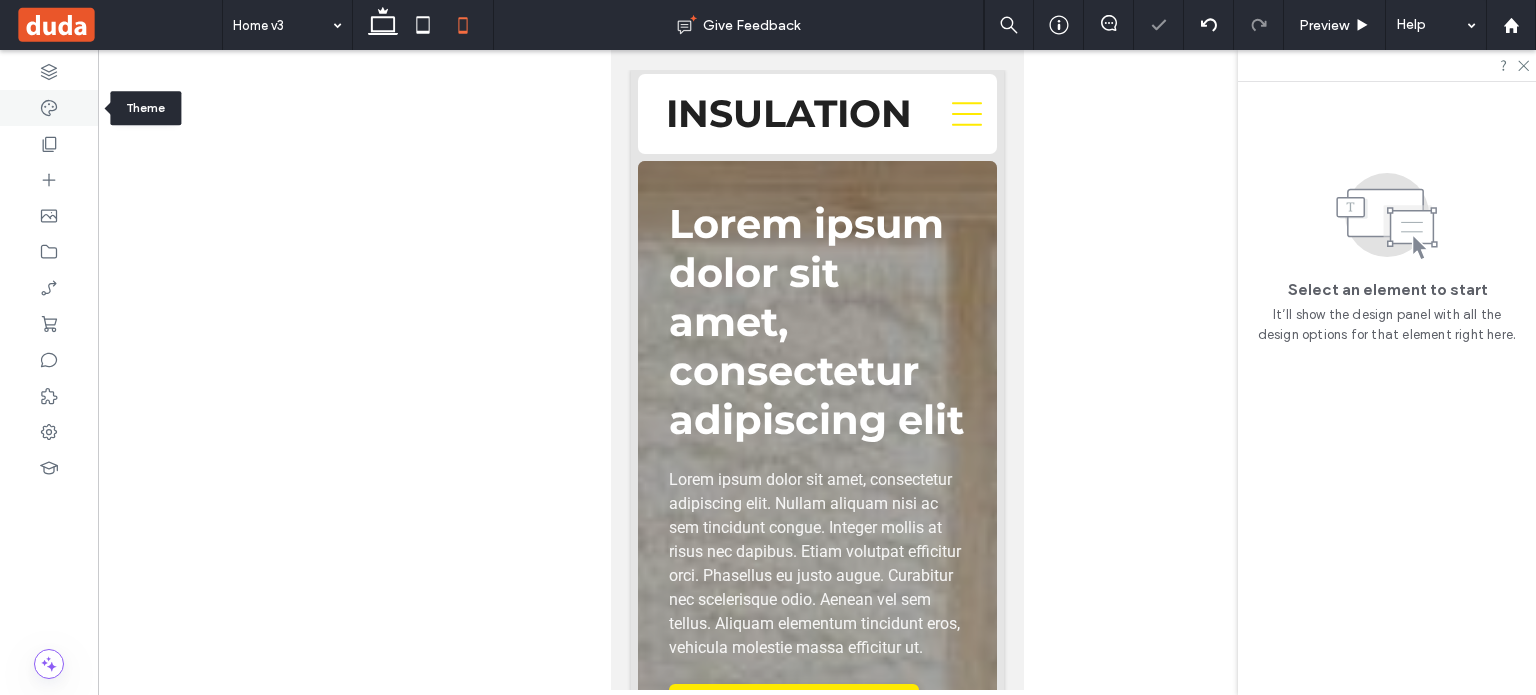 click at bounding box center (49, 108) 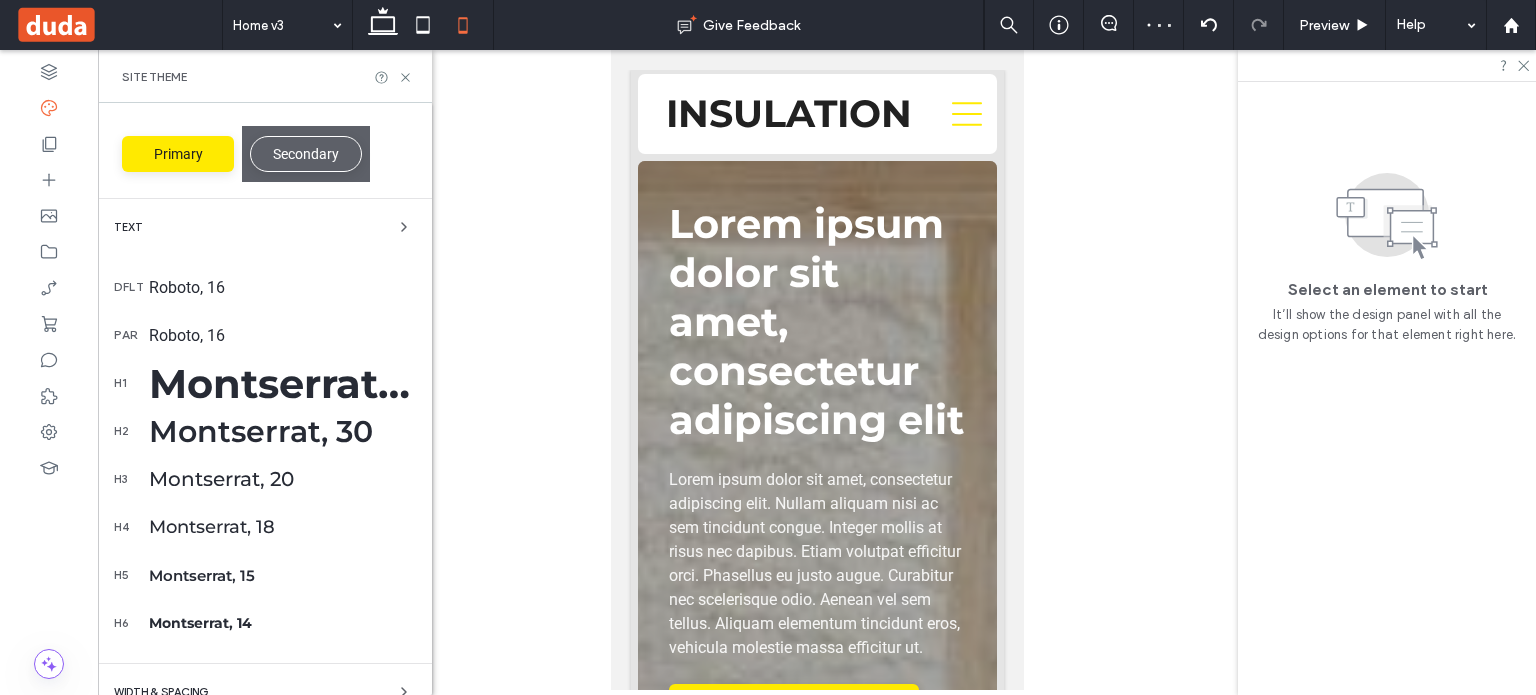 scroll, scrollTop: 457, scrollLeft: 0, axis: vertical 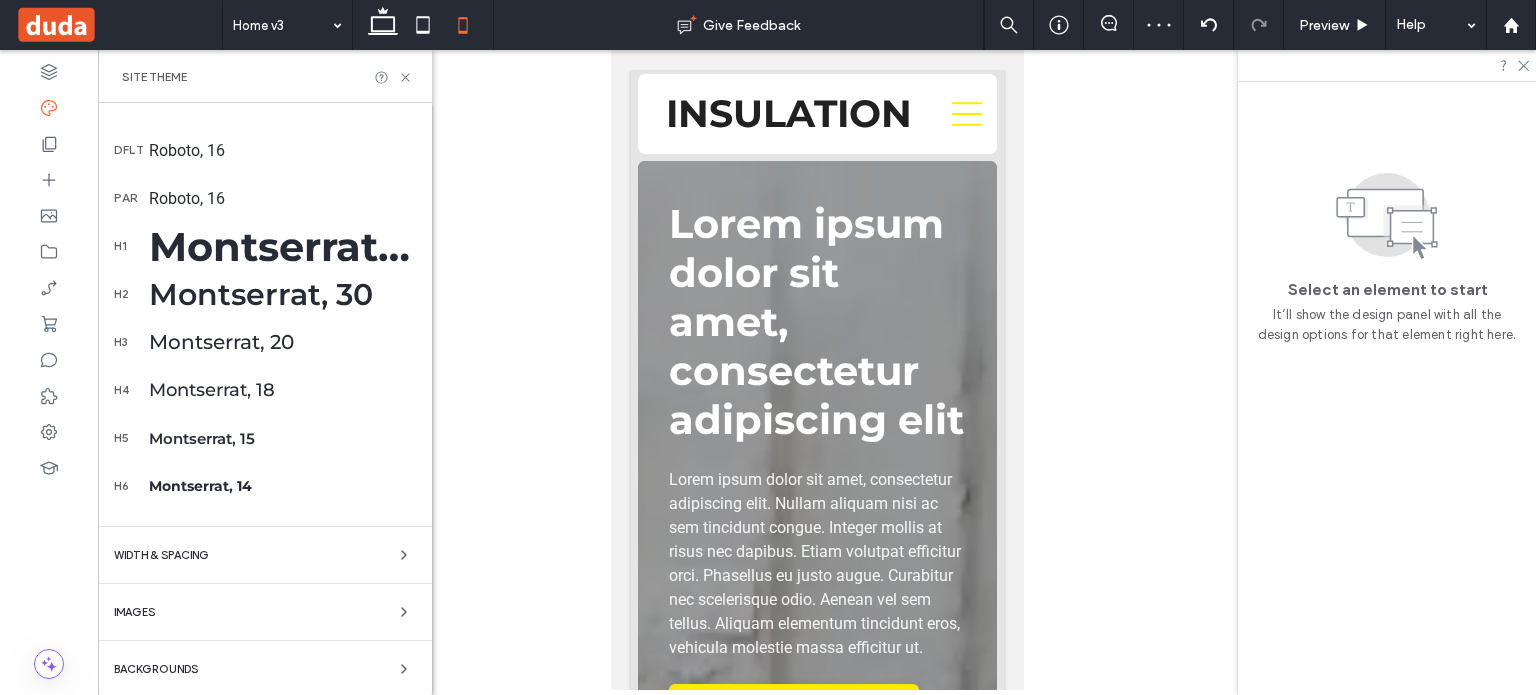 click on "Backgrounds" at bounding box center (265, 669) 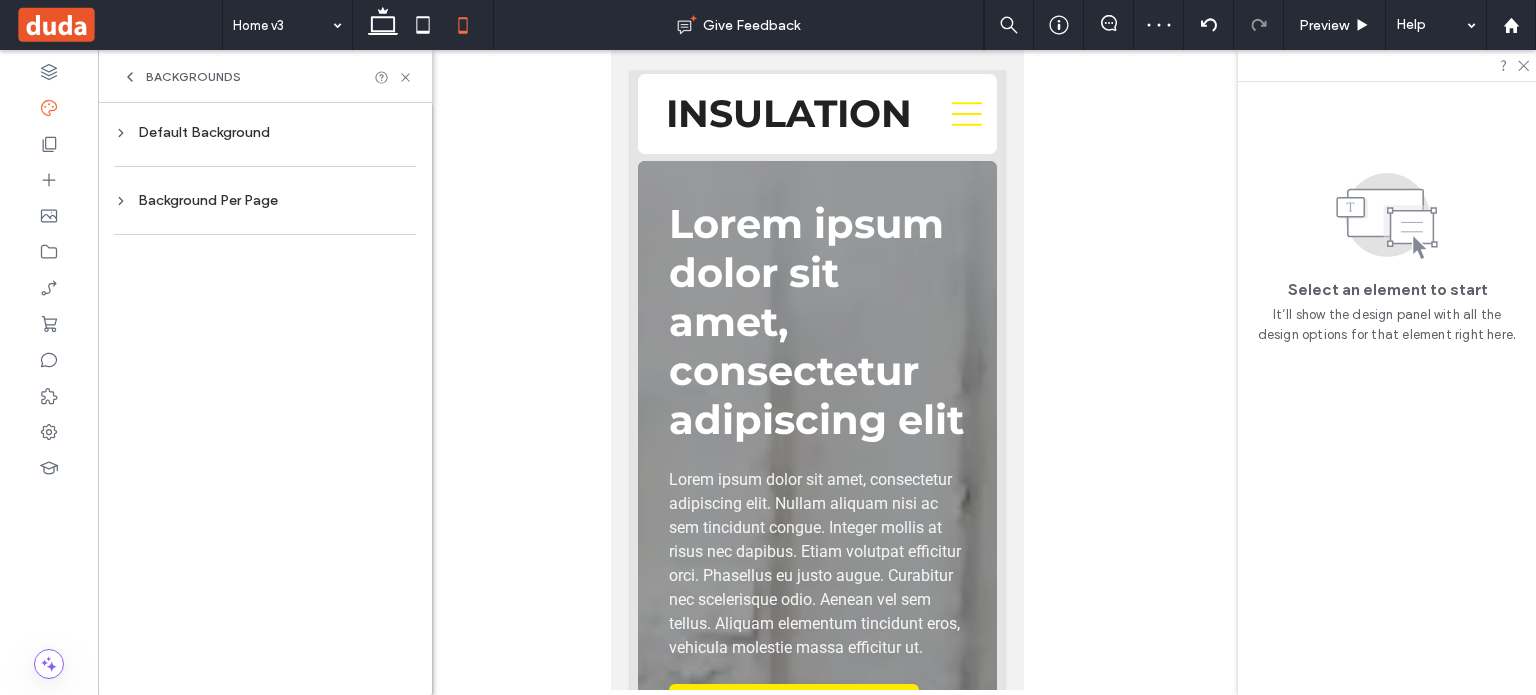 scroll, scrollTop: 0, scrollLeft: 0, axis: both 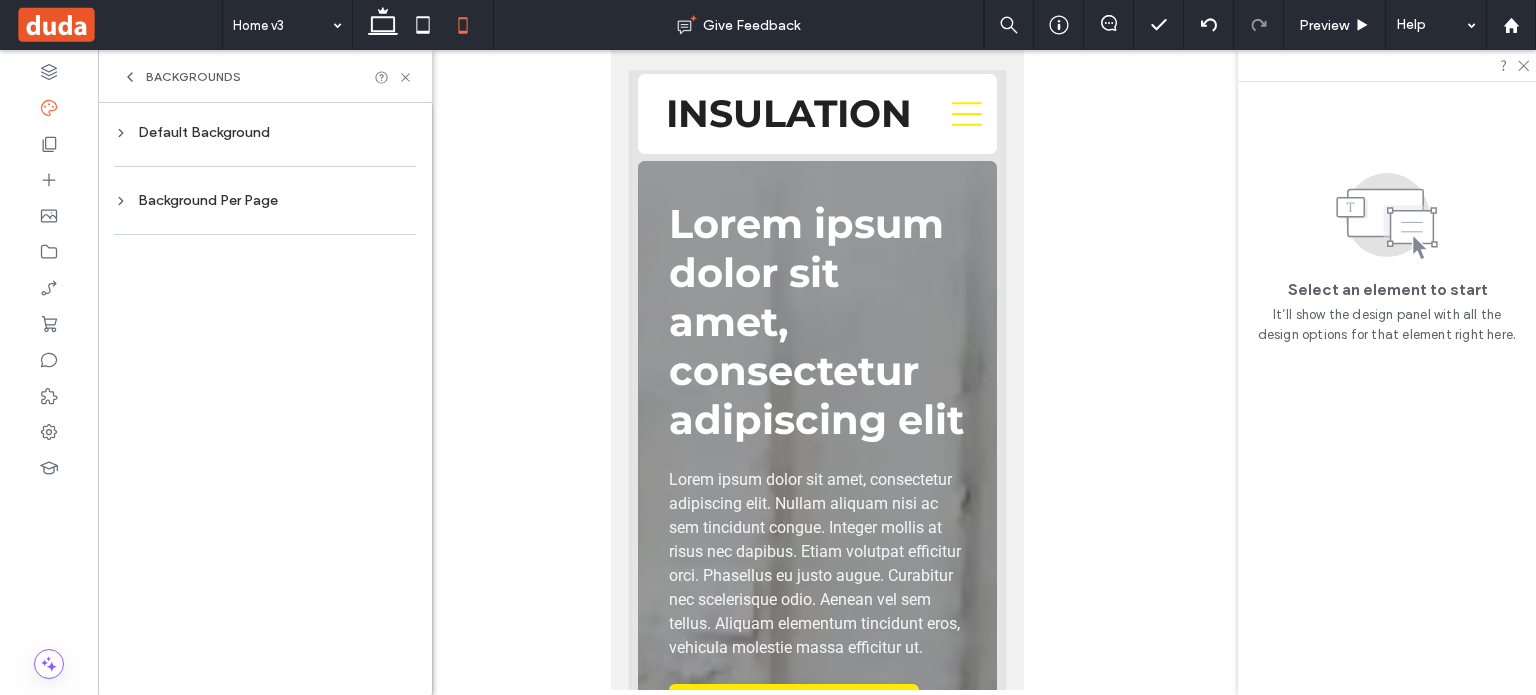 click on "Default Background" at bounding box center [265, 132] 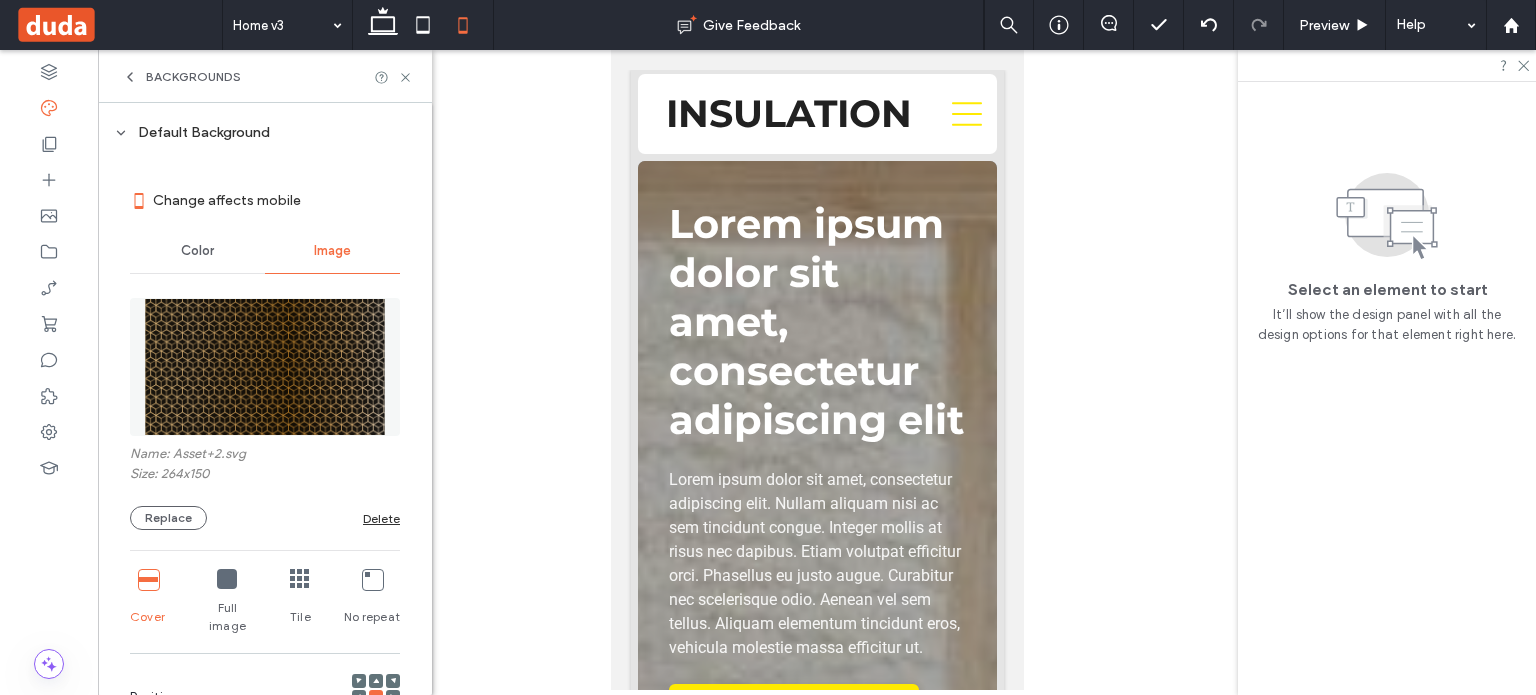 click on "Delete" at bounding box center [381, 518] 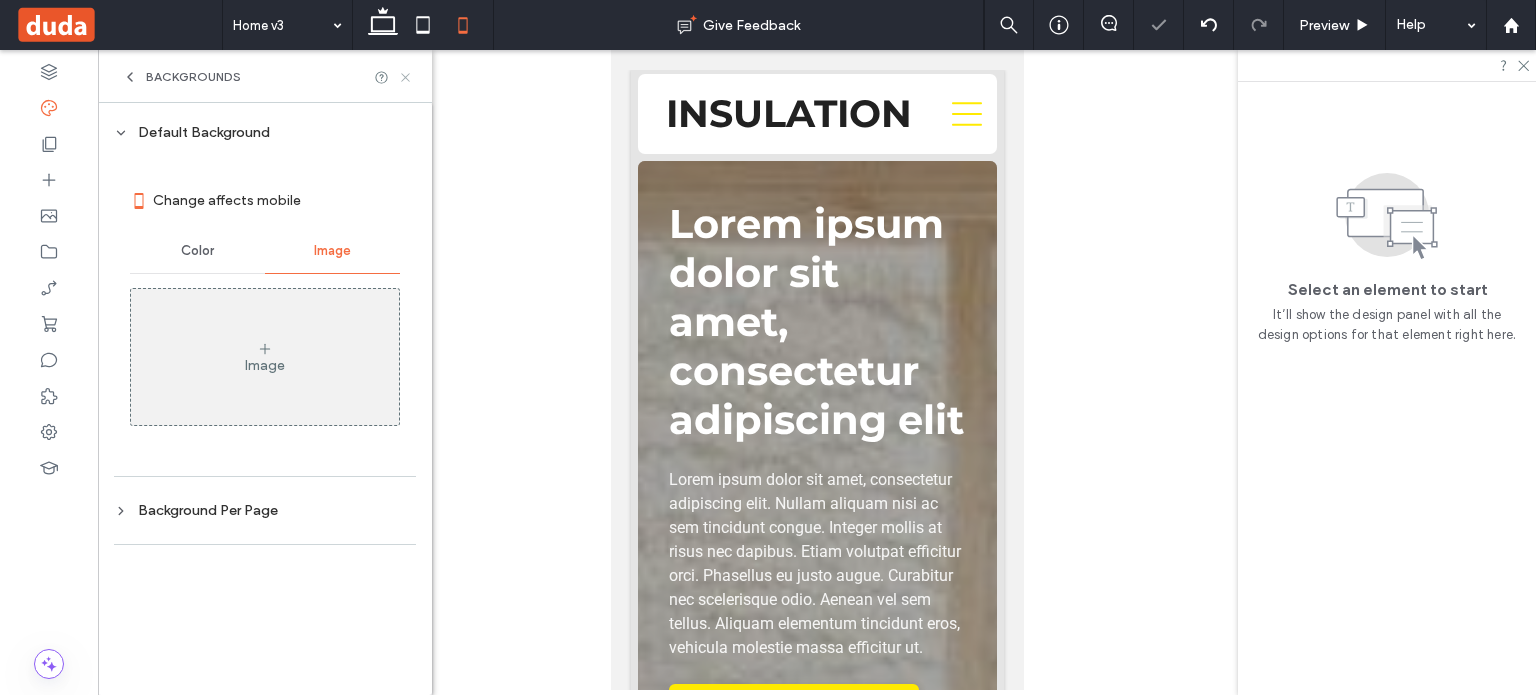 click 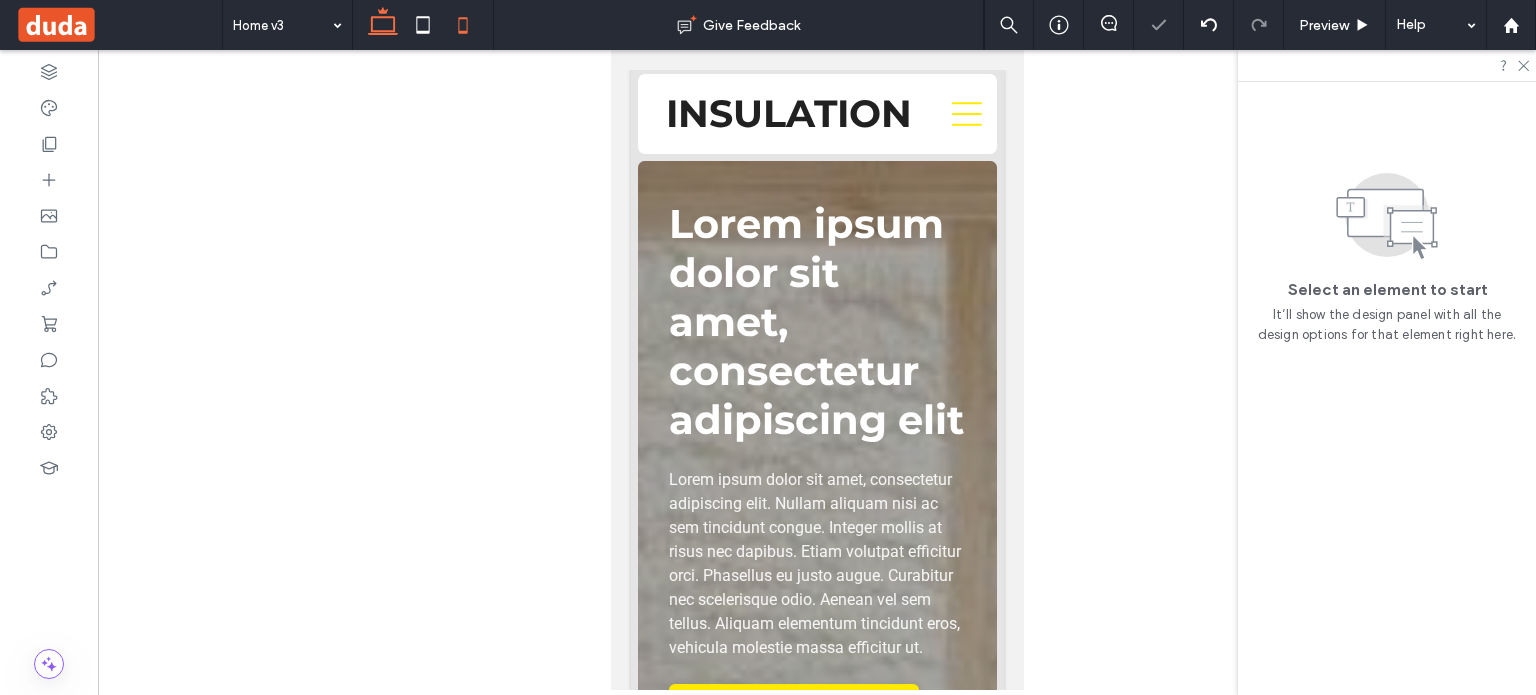 click 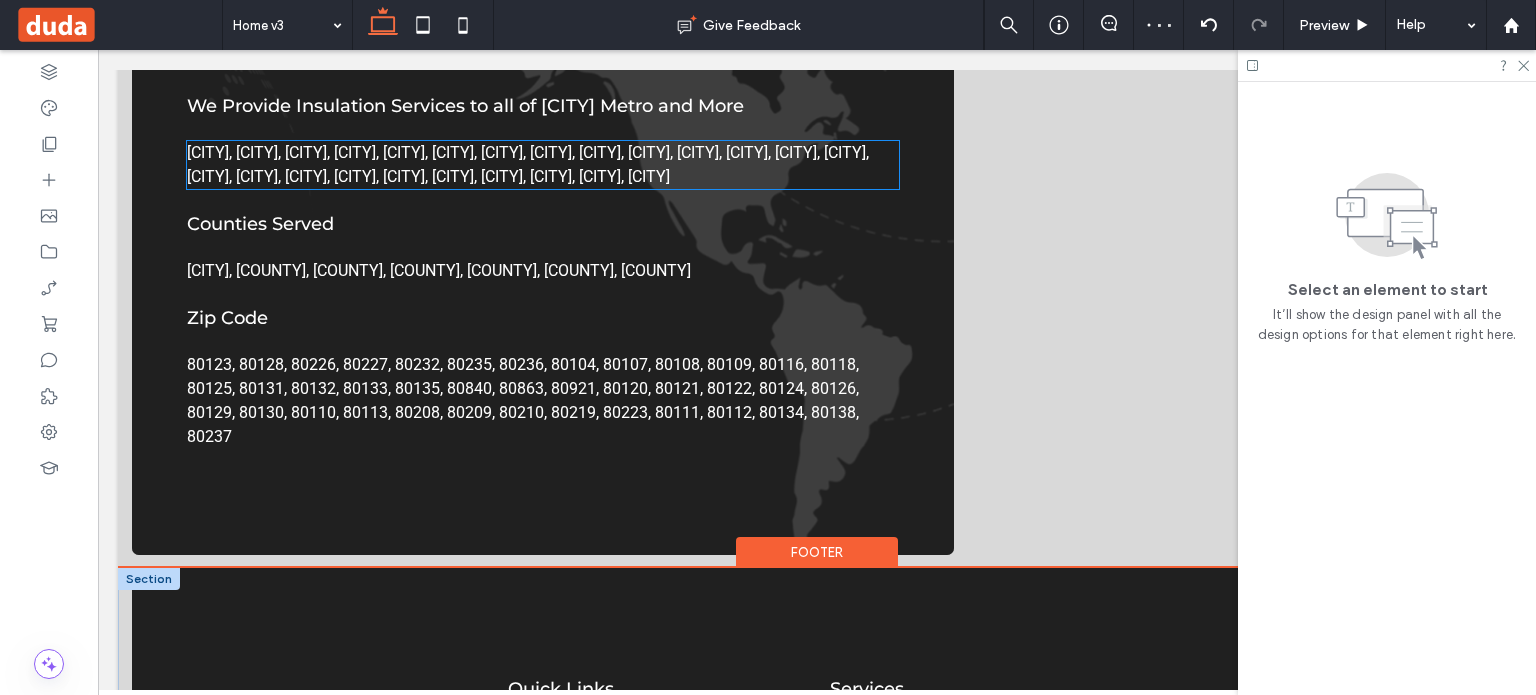 scroll, scrollTop: 6242, scrollLeft: 0, axis: vertical 